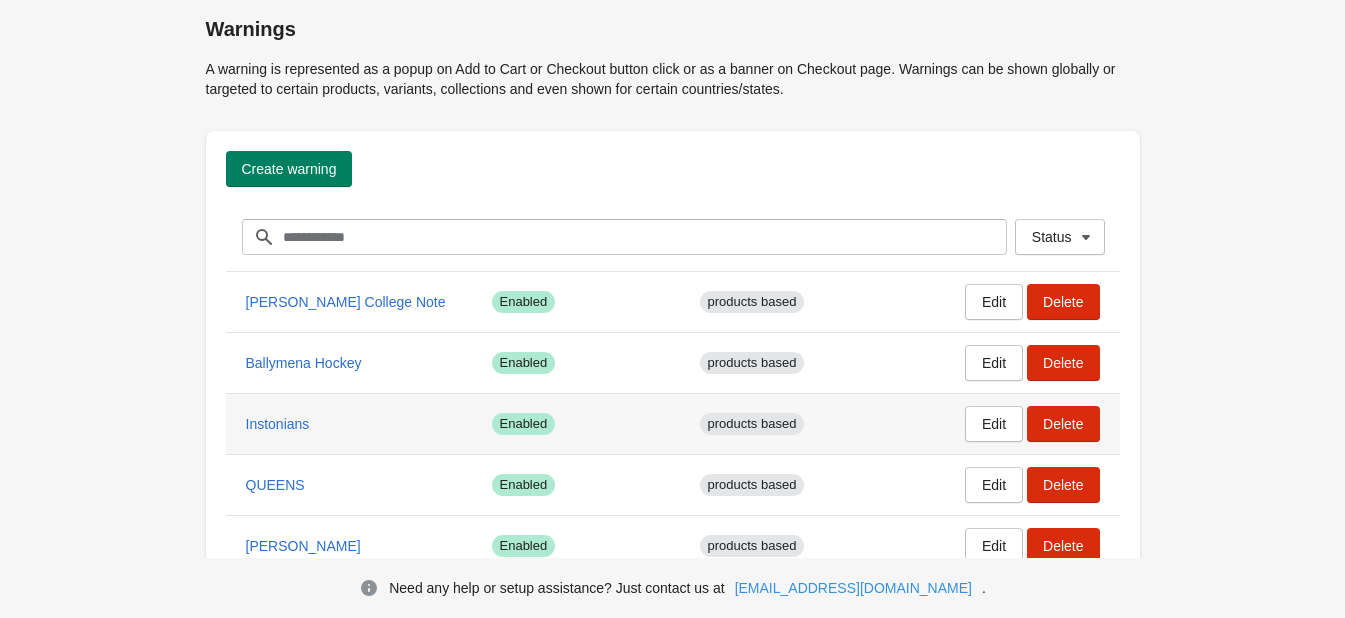 scroll, scrollTop: 0, scrollLeft: 0, axis: both 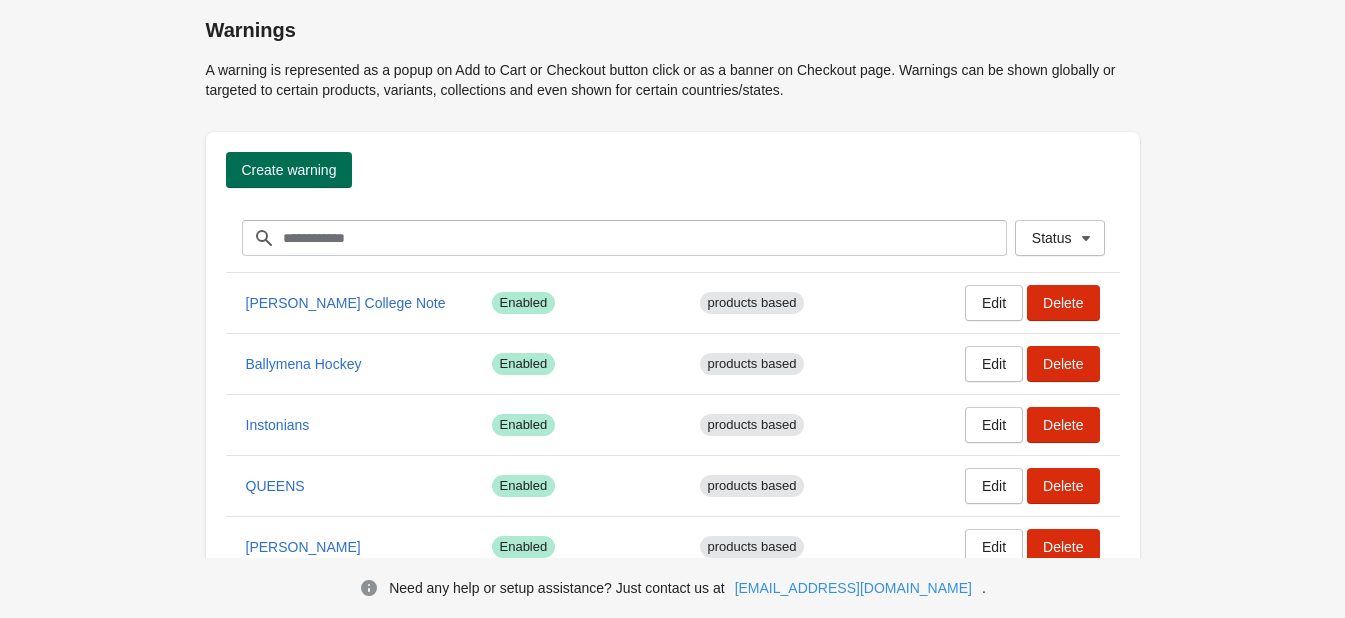 click on "Create warning" at bounding box center (289, 170) 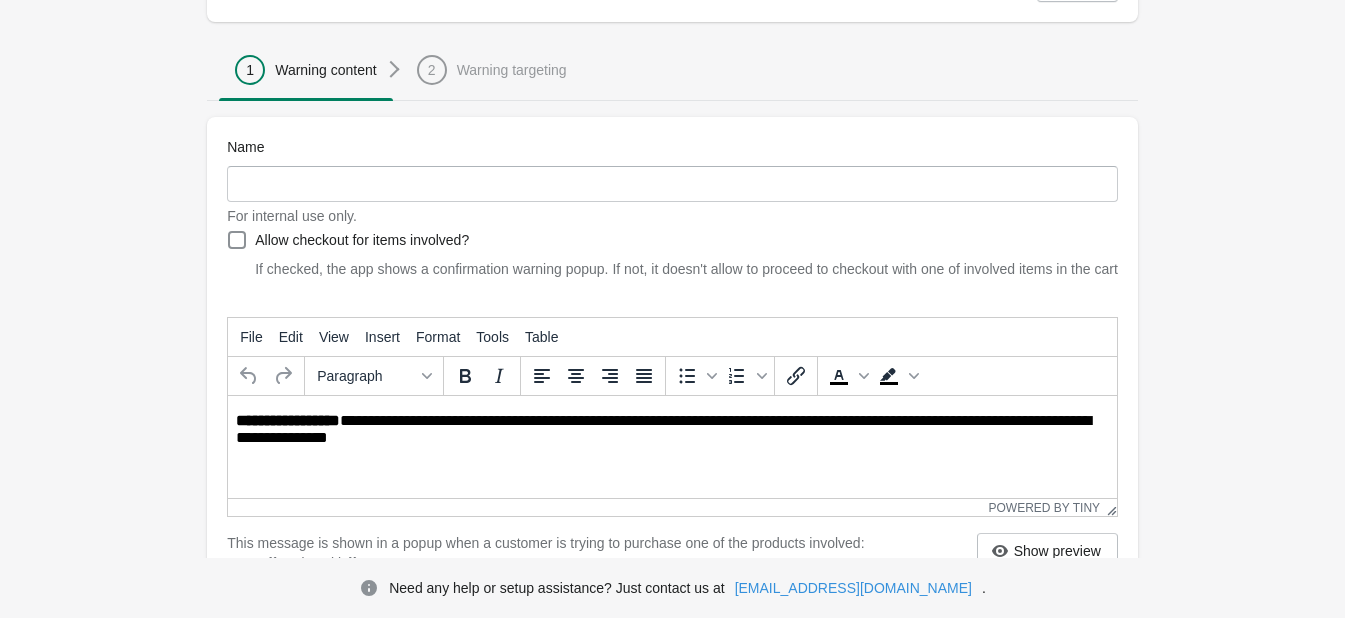 scroll, scrollTop: 200, scrollLeft: 0, axis: vertical 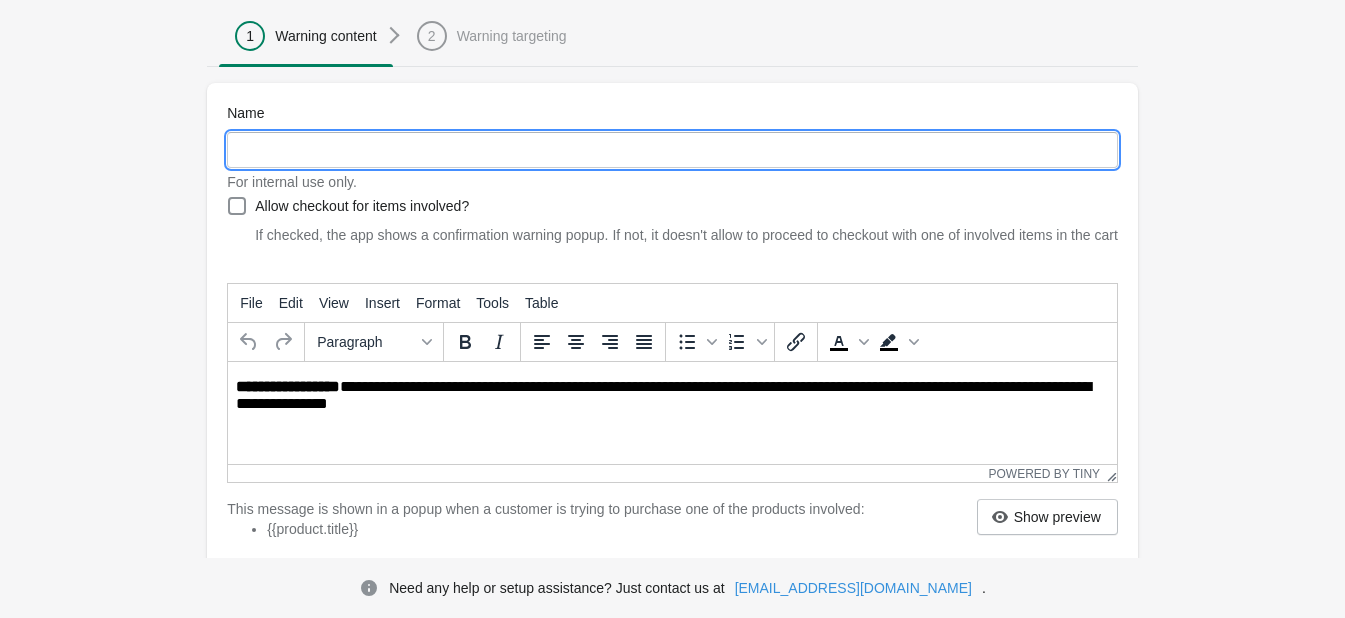 click on "Name" at bounding box center [672, 150] 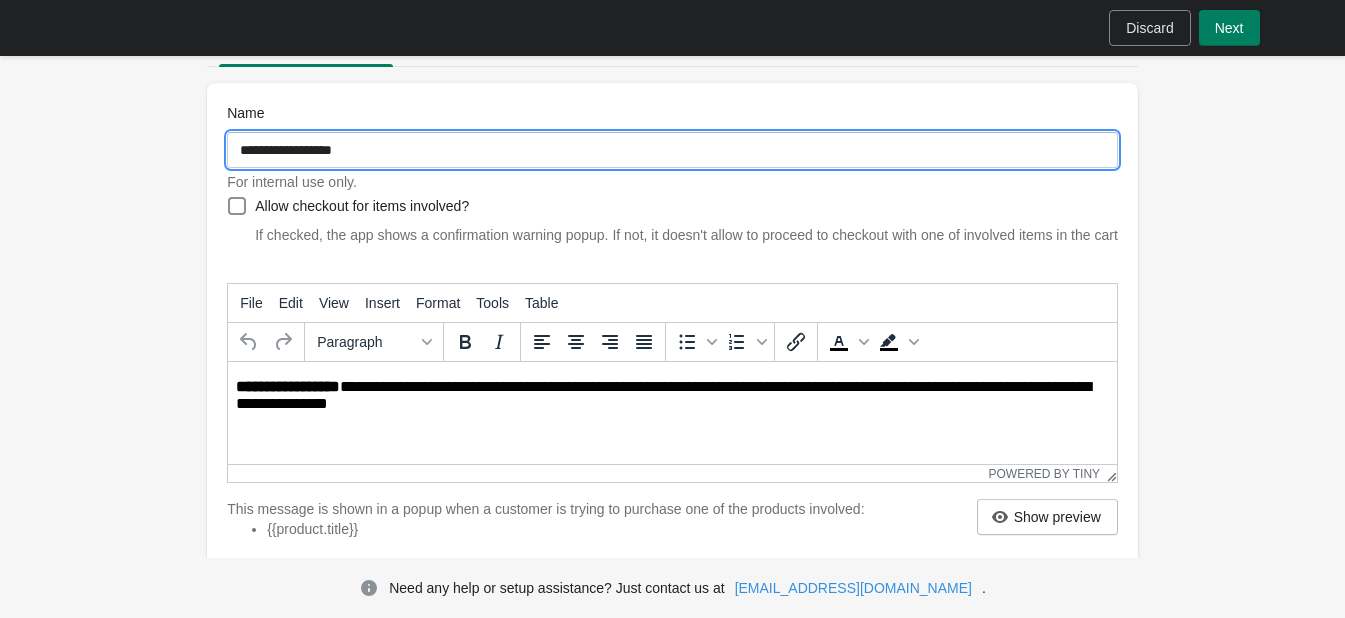 scroll, scrollTop: 300, scrollLeft: 0, axis: vertical 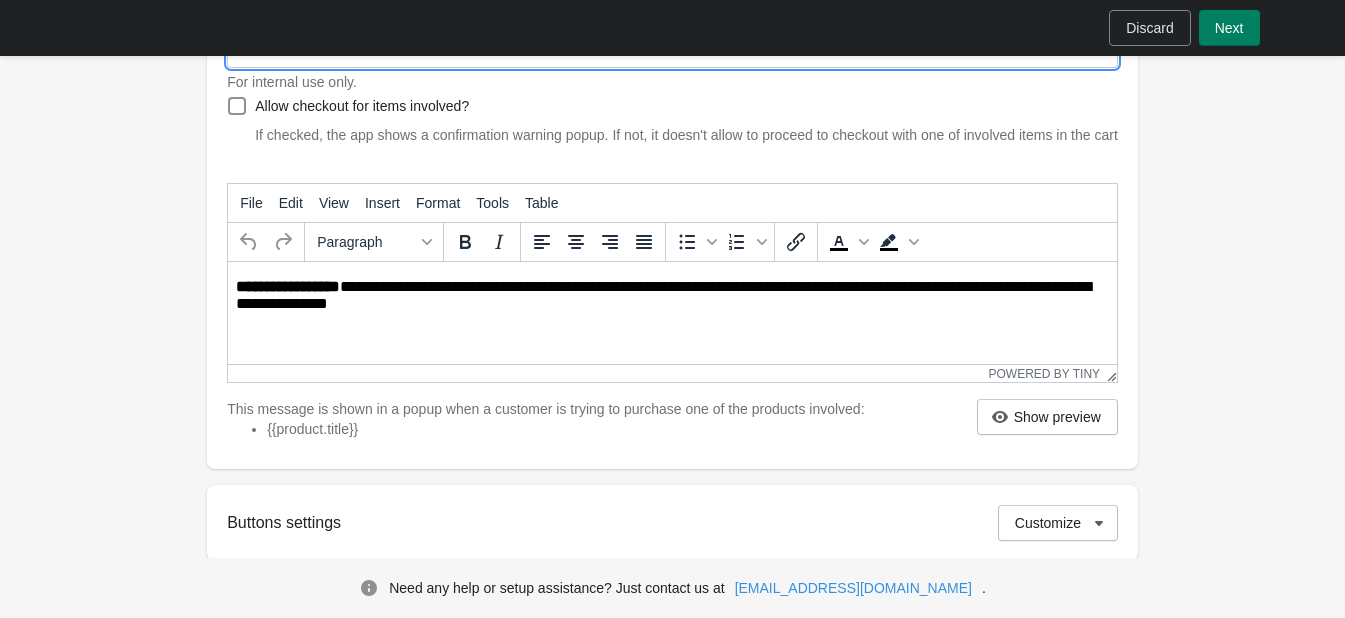 type on "**********" 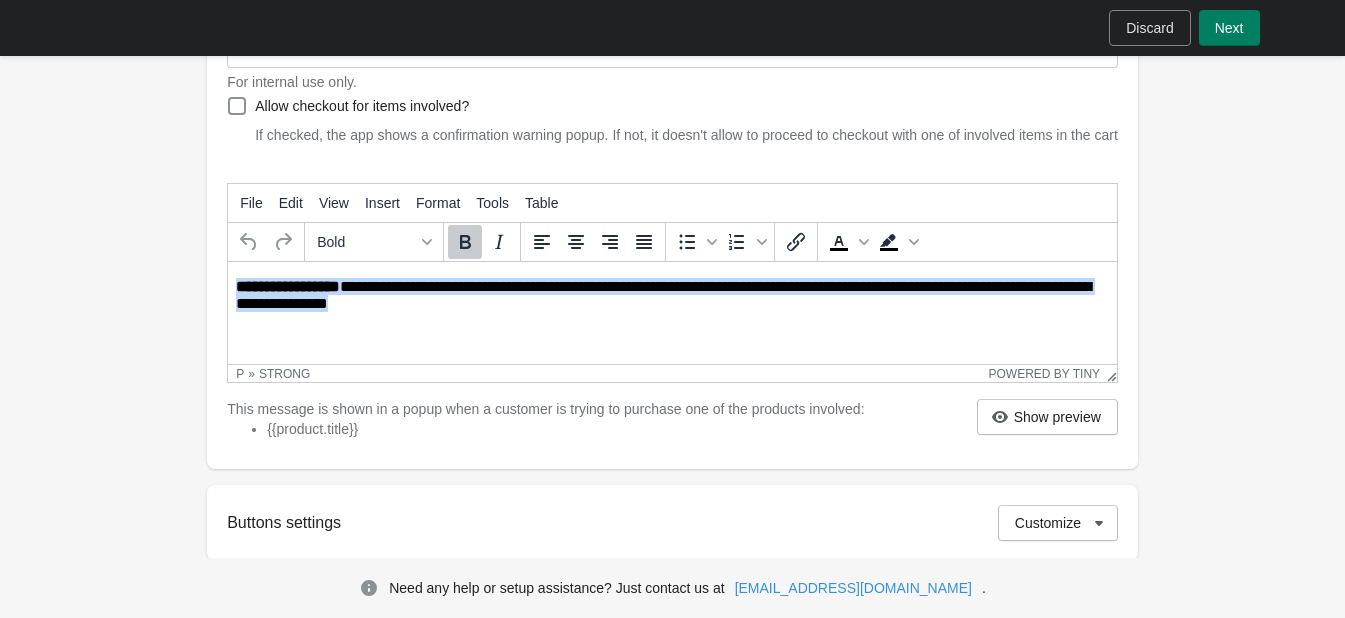 drag, startPoint x: 443, startPoint y: 310, endPoint x: 426, endPoint y: 565, distance: 255.56604 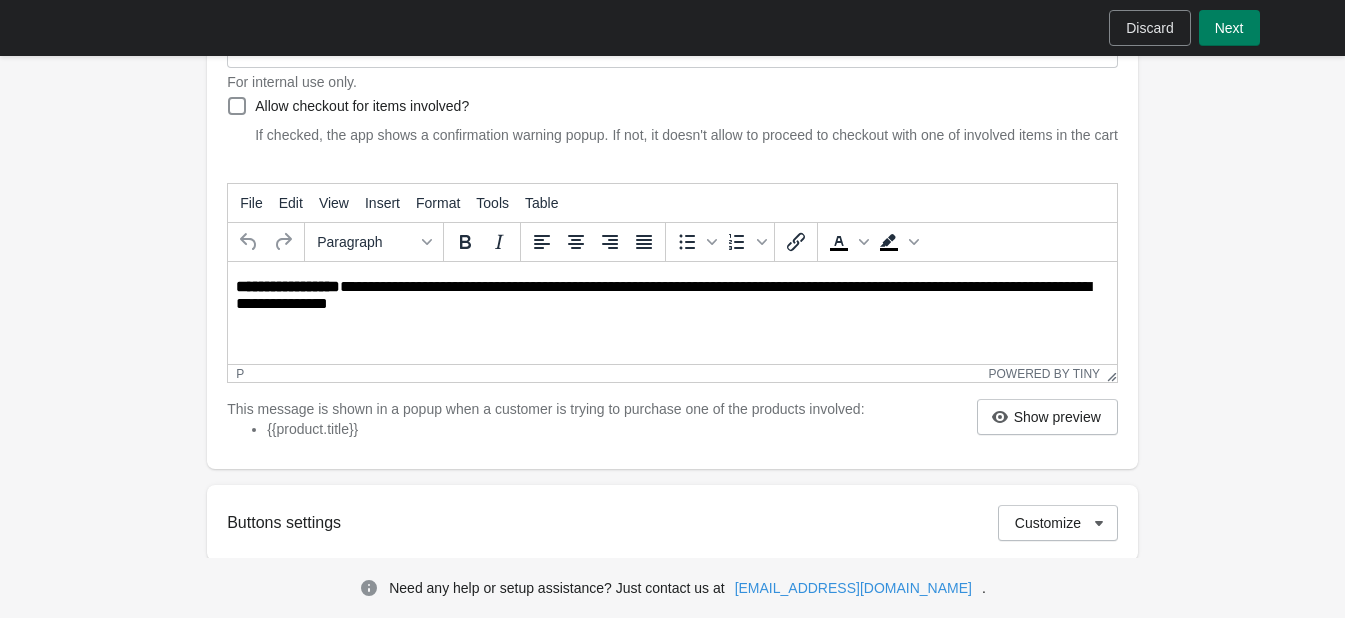 click on "**********" at bounding box center (672, 296) 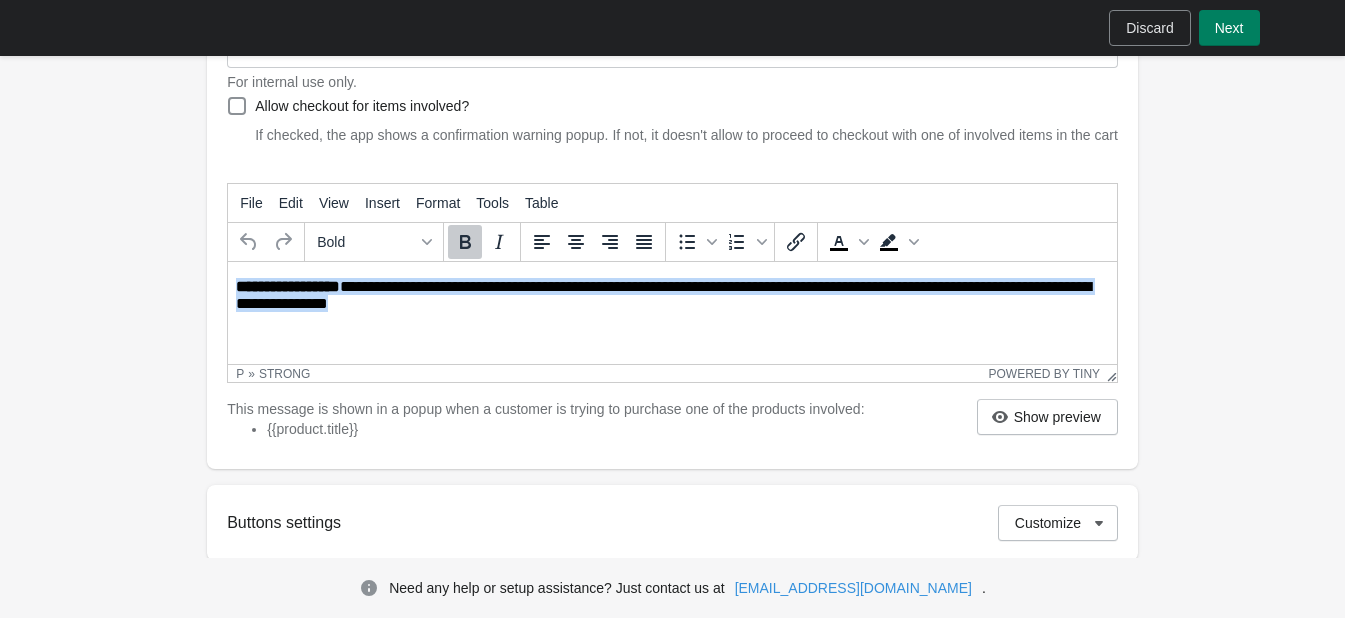 drag, startPoint x: 427, startPoint y: 310, endPoint x: 453, endPoint y: 564, distance: 255.32724 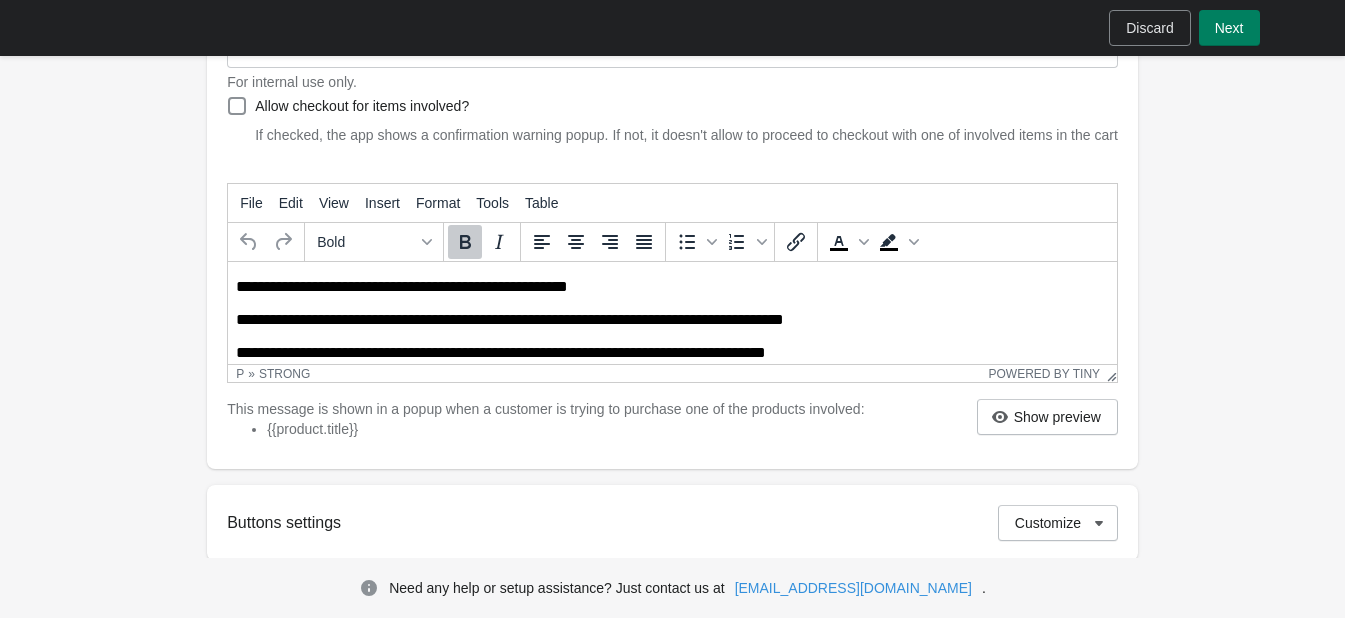 type 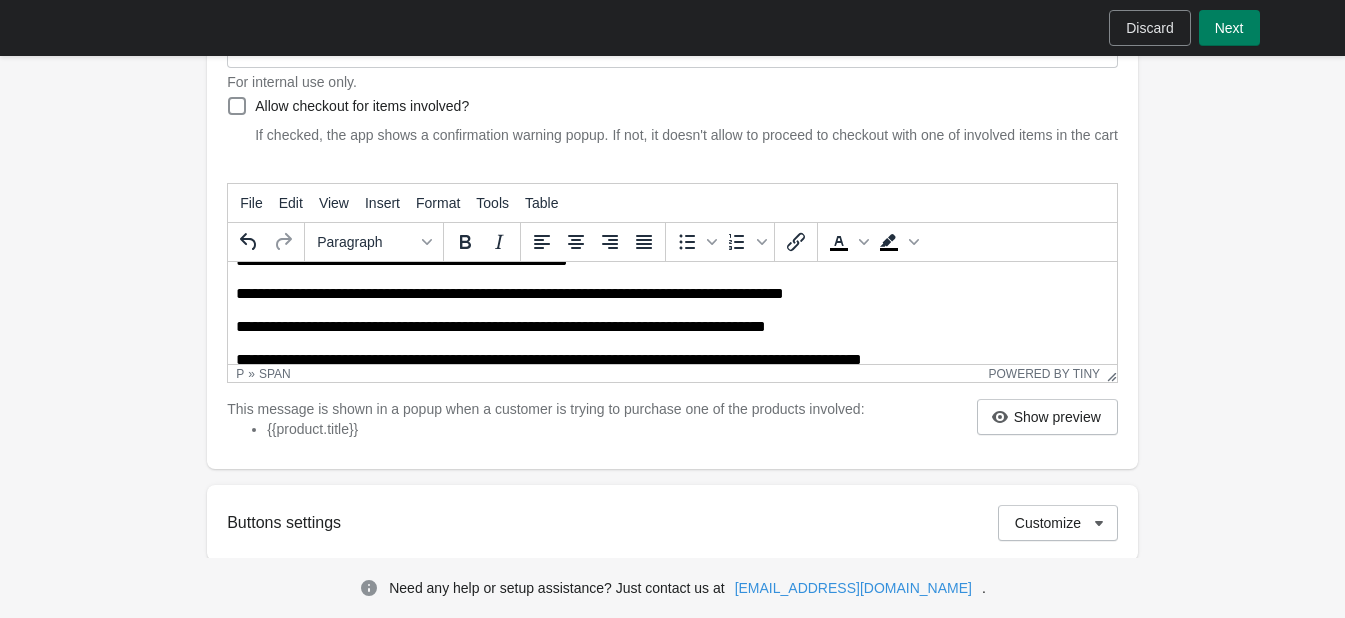 scroll, scrollTop: 0, scrollLeft: 0, axis: both 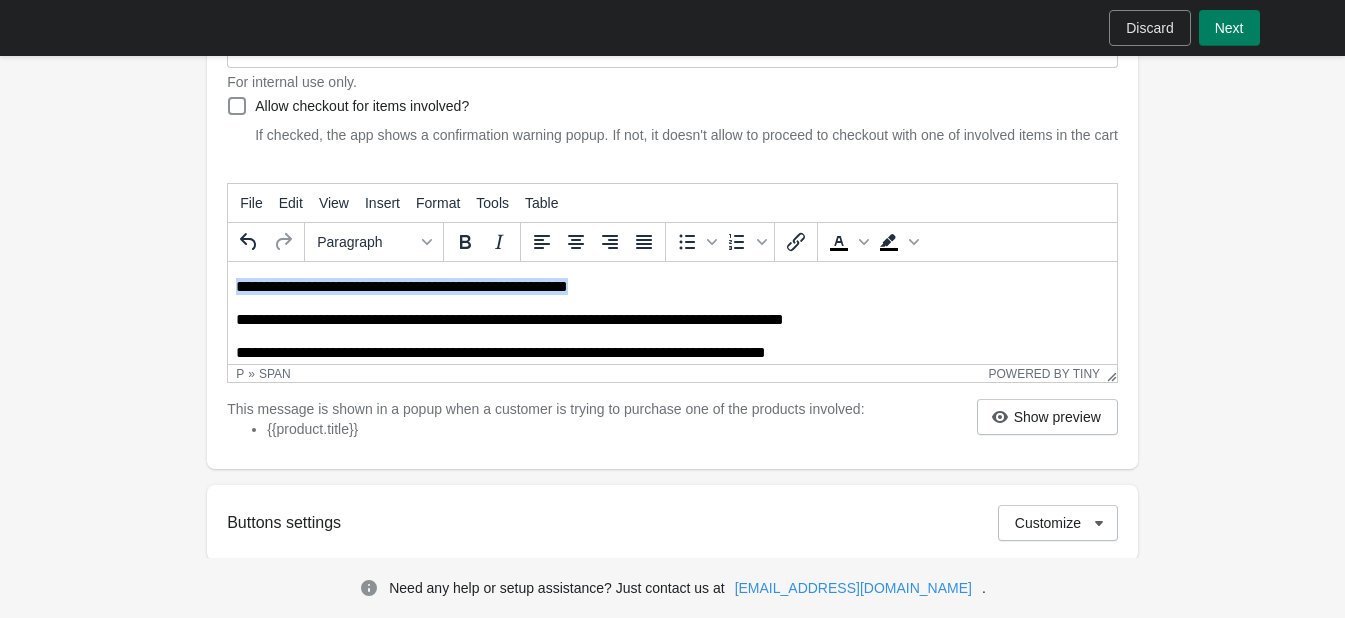 drag, startPoint x: 240, startPoint y: 285, endPoint x: 523, endPoint y: 275, distance: 283.17664 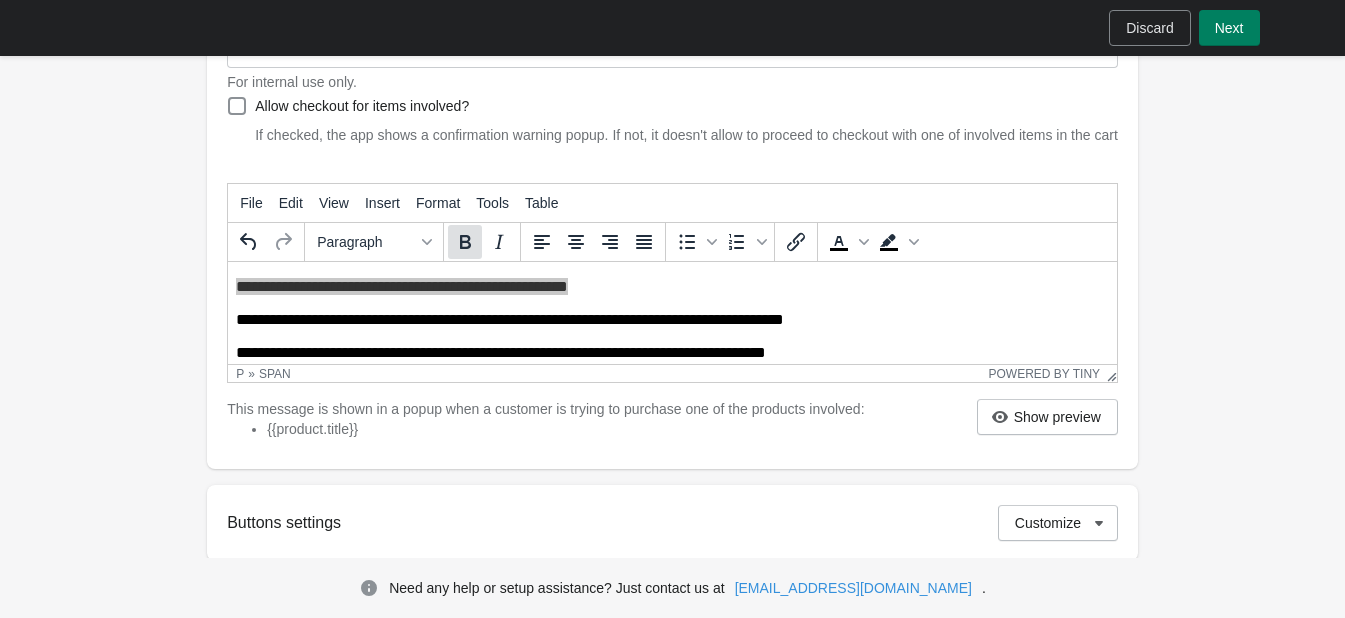 click 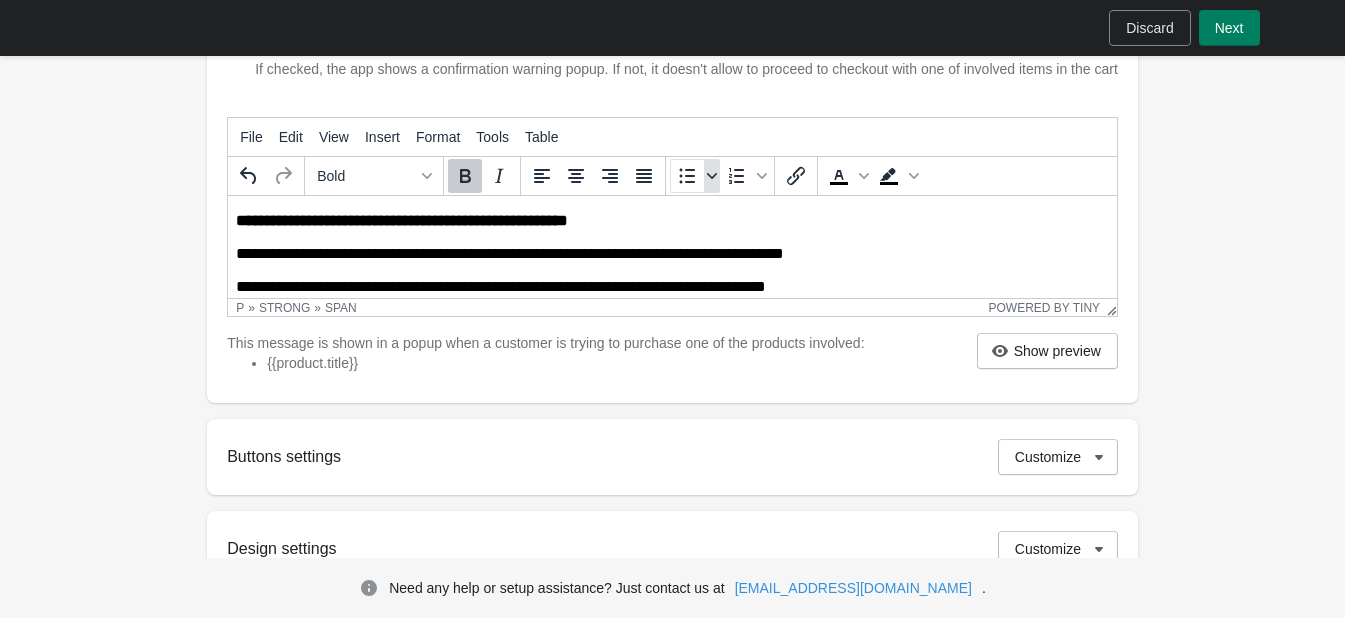 scroll, scrollTop: 400, scrollLeft: 0, axis: vertical 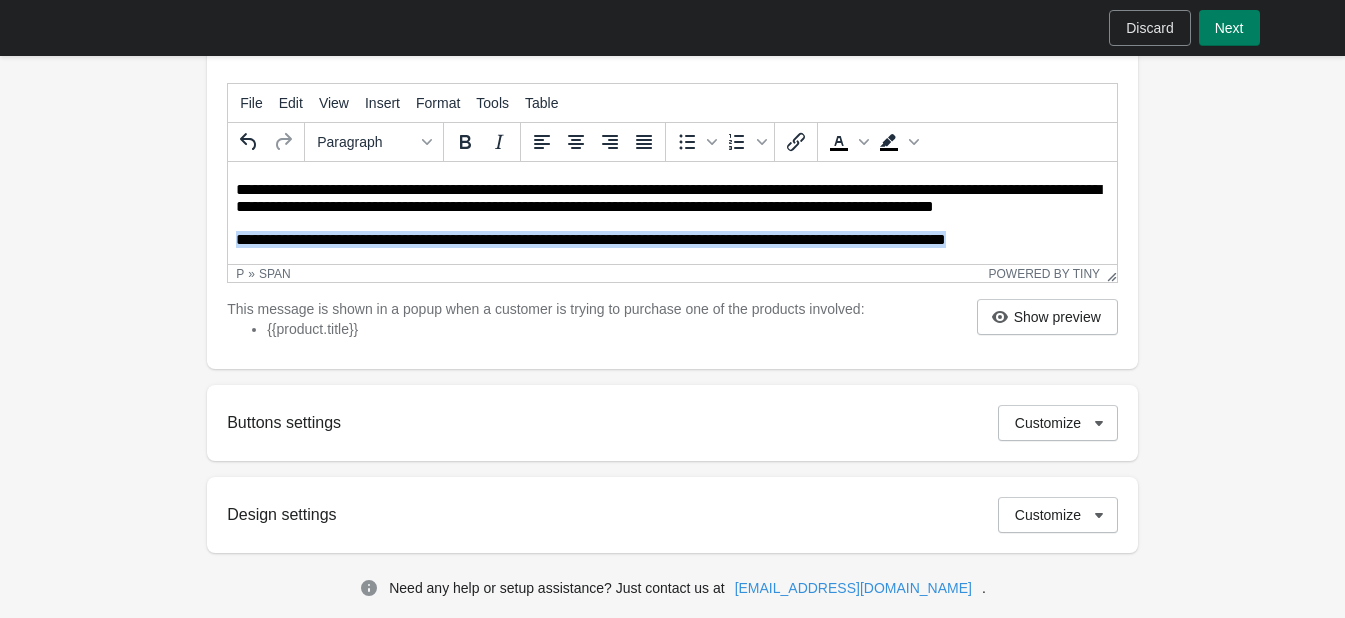 drag, startPoint x: 235, startPoint y: 237, endPoint x: 1001, endPoint y: 239, distance: 766.0026 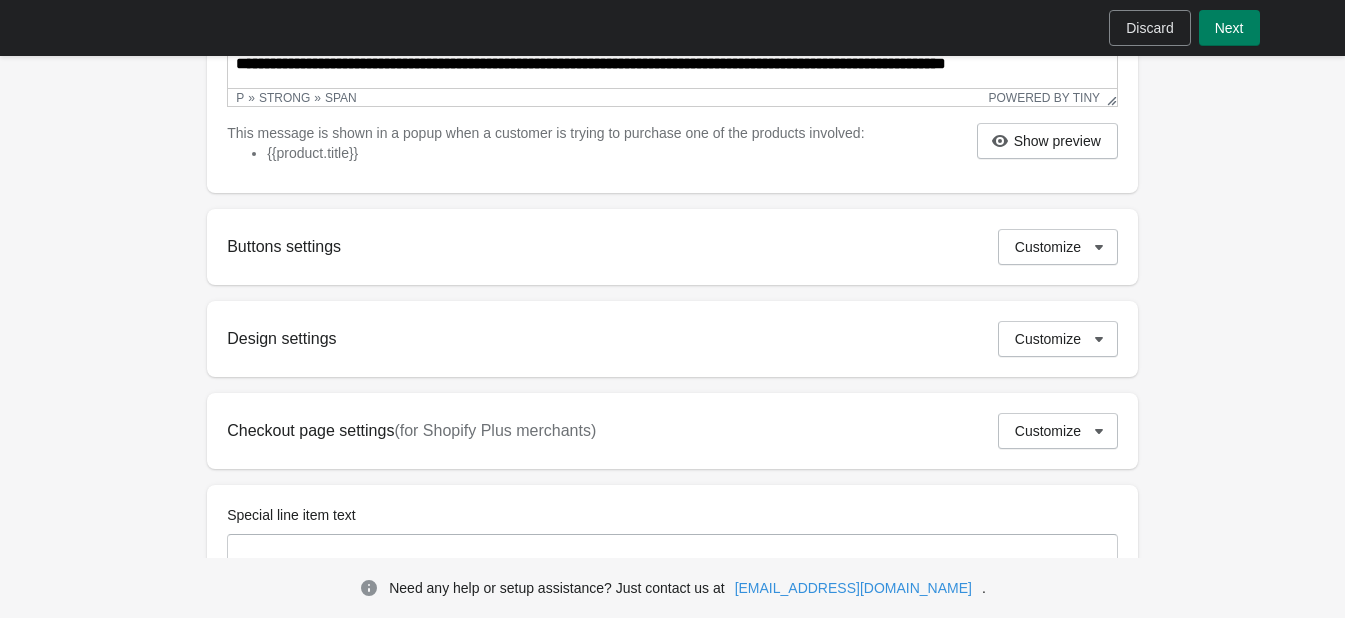 scroll, scrollTop: 530, scrollLeft: 0, axis: vertical 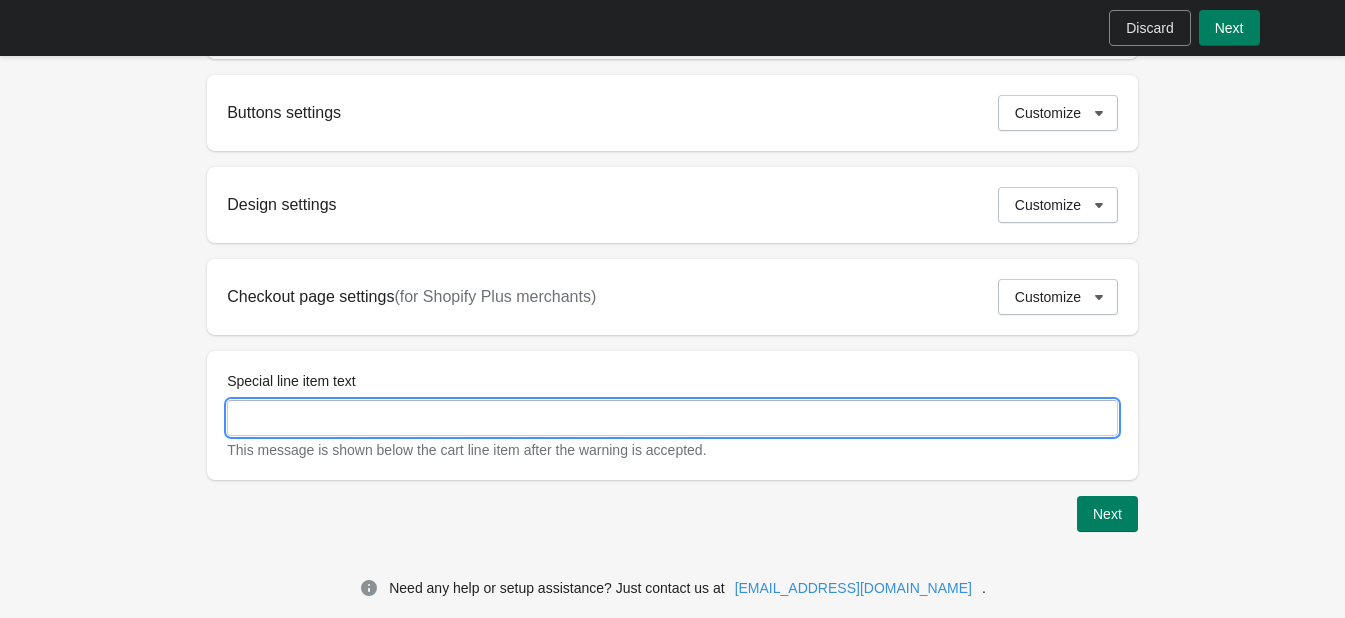 click on "Special line item text" at bounding box center [672, 418] 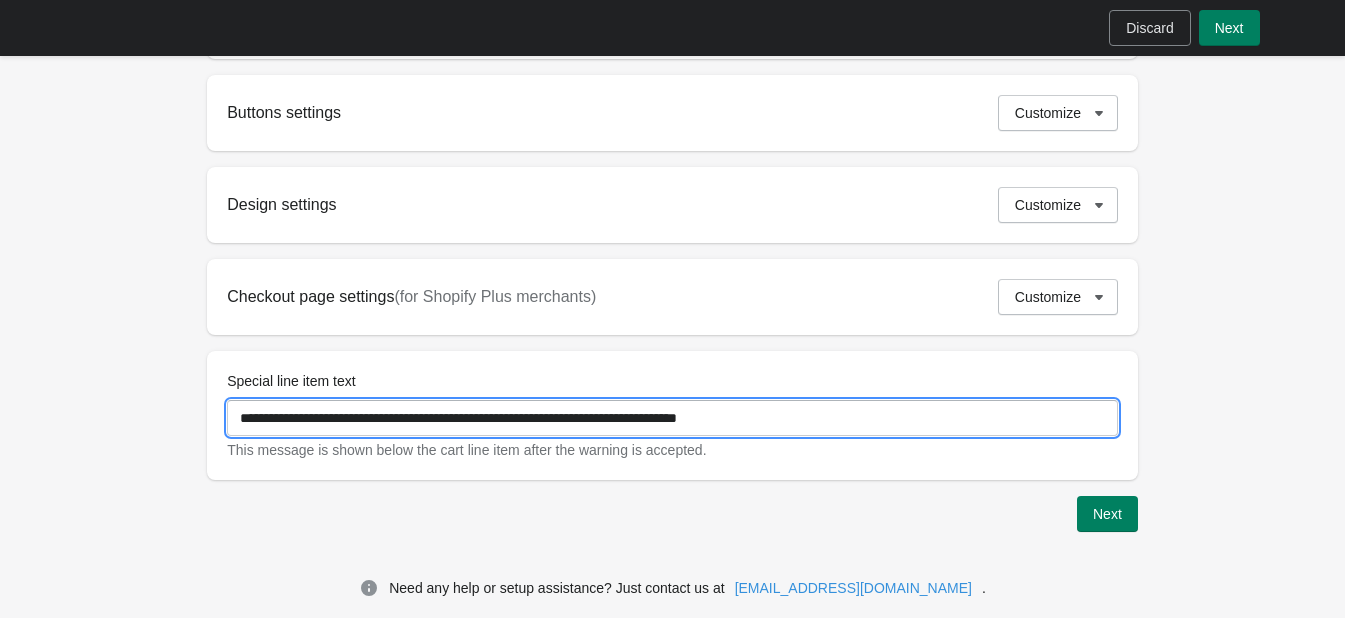 type on "**********" 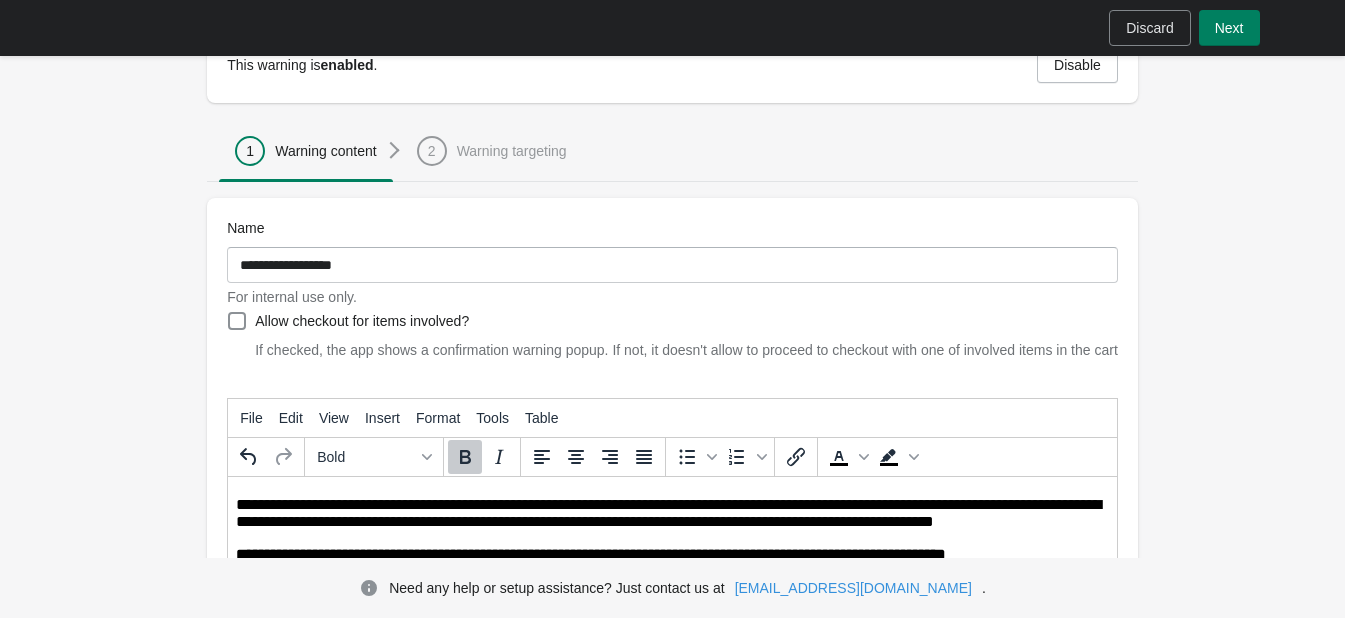 scroll, scrollTop: 200, scrollLeft: 0, axis: vertical 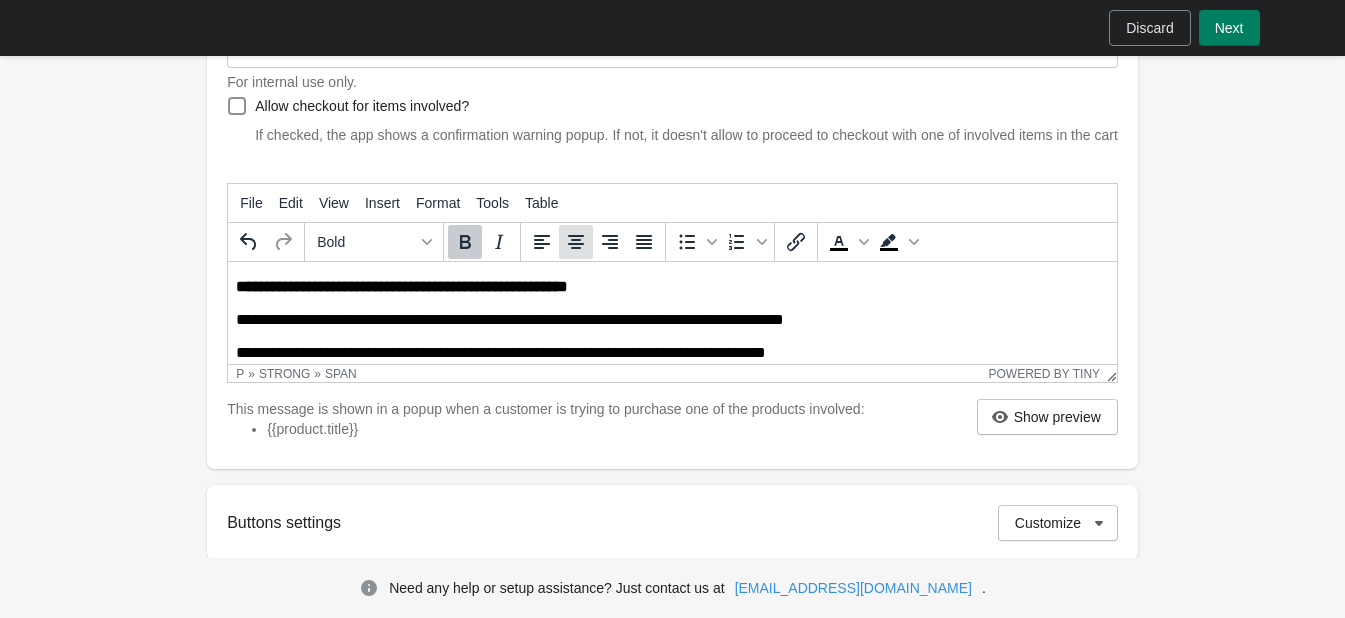 click 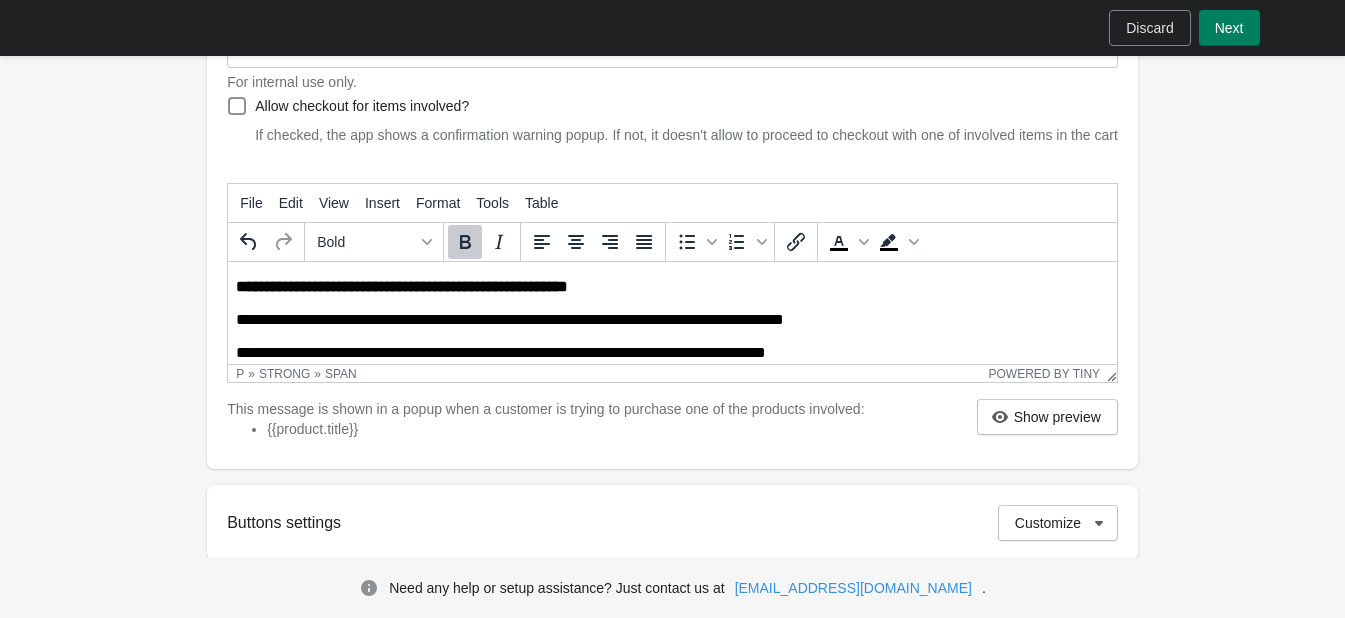 drag, startPoint x: 233, startPoint y: 289, endPoint x: 341, endPoint y: 284, distance: 108.11568 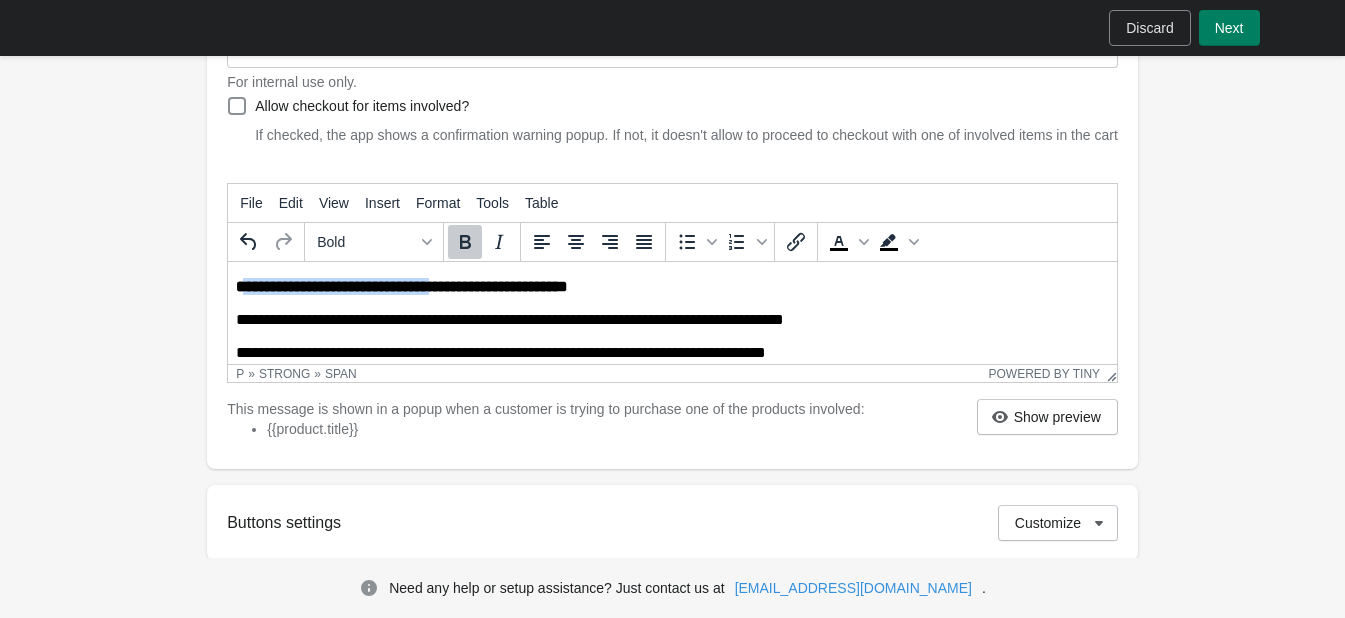 drag, startPoint x: 243, startPoint y: 285, endPoint x: 491, endPoint y: 293, distance: 248.129 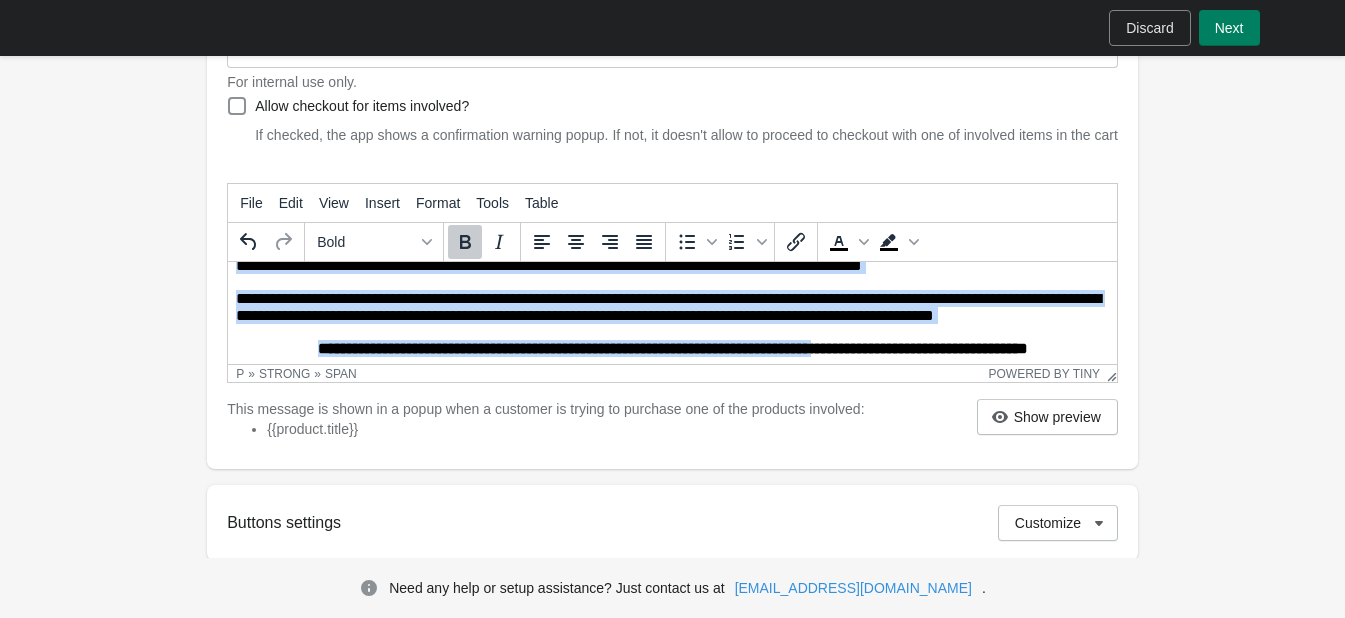 scroll, scrollTop: 136, scrollLeft: 0, axis: vertical 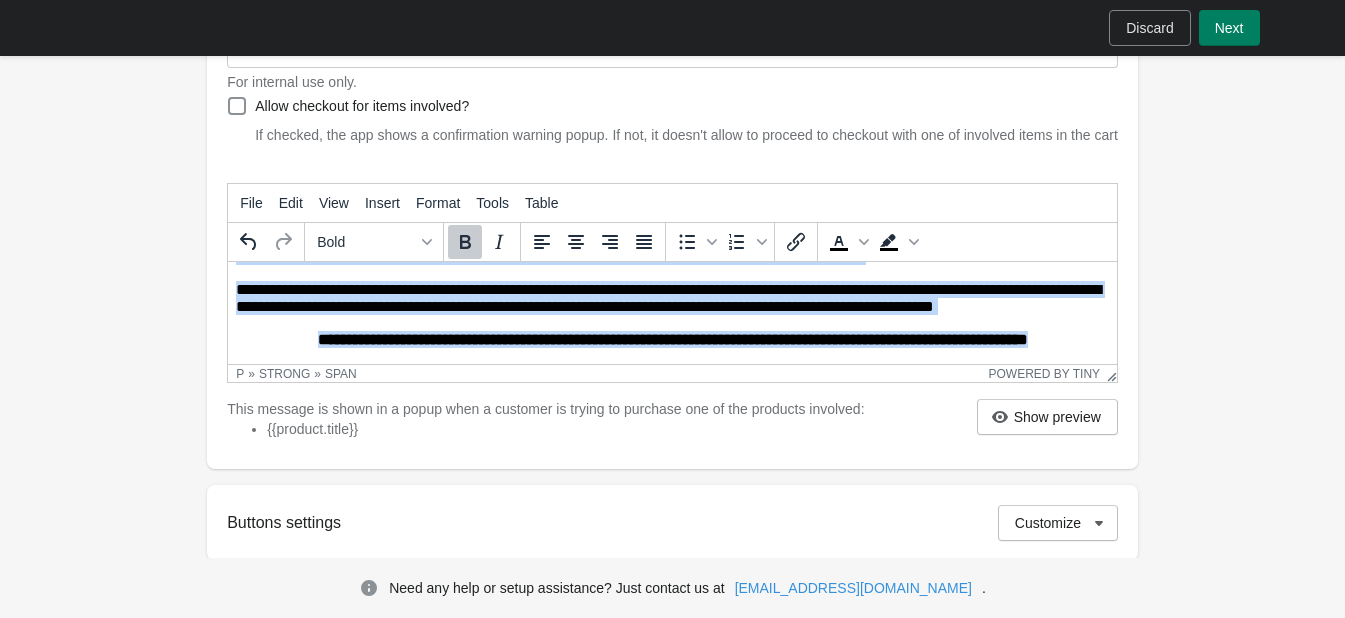 drag, startPoint x: 236, startPoint y: 286, endPoint x: 1090, endPoint y: 343, distance: 855.9001 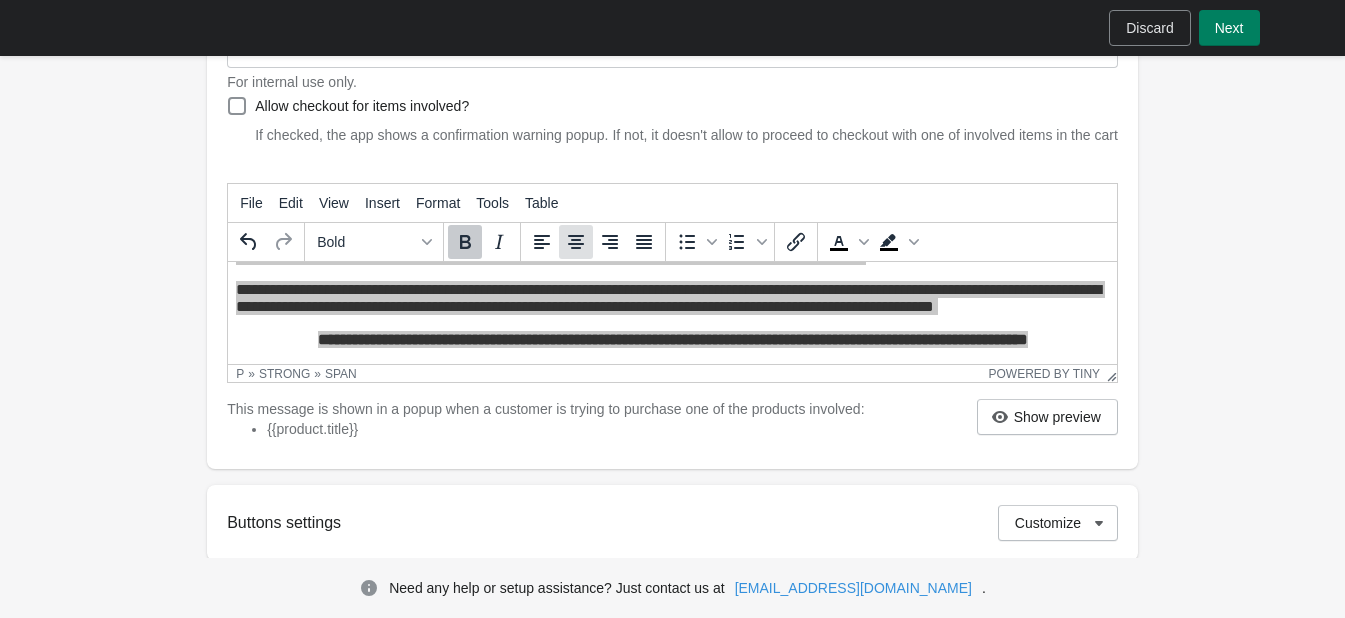 click 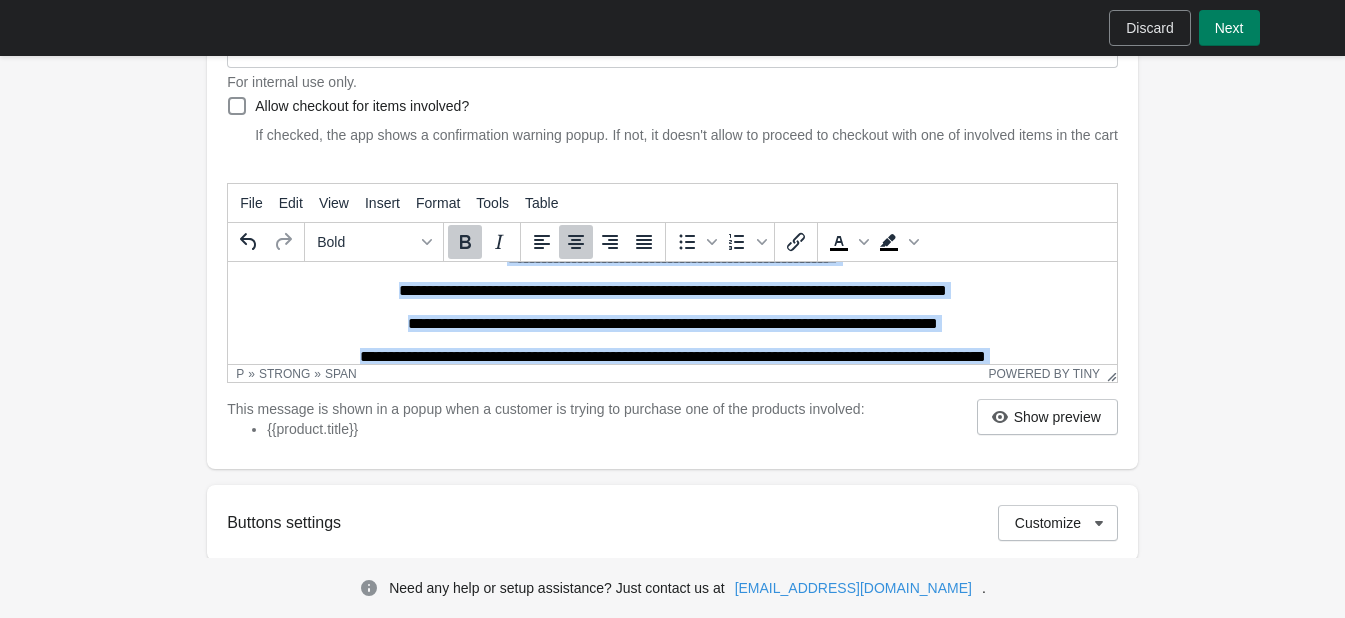 scroll, scrollTop: 0, scrollLeft: 0, axis: both 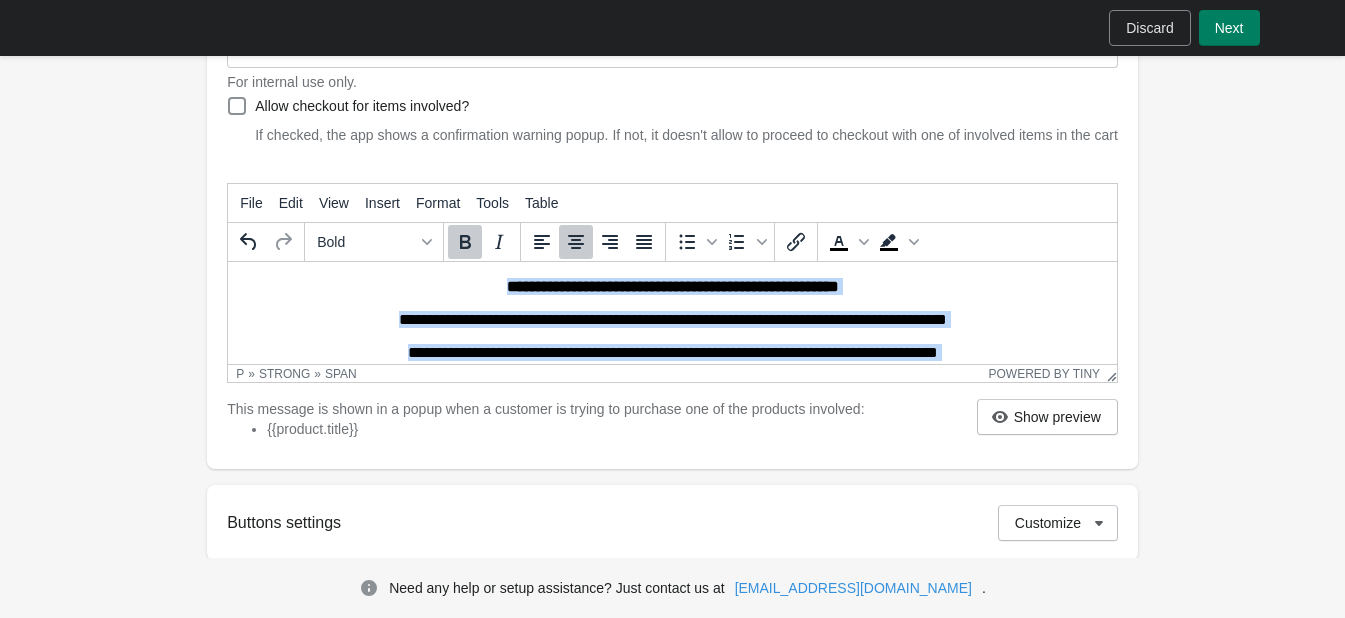 drag, startPoint x: 1117, startPoint y: 336, endPoint x: 1347, endPoint y: 574, distance: 330.9743 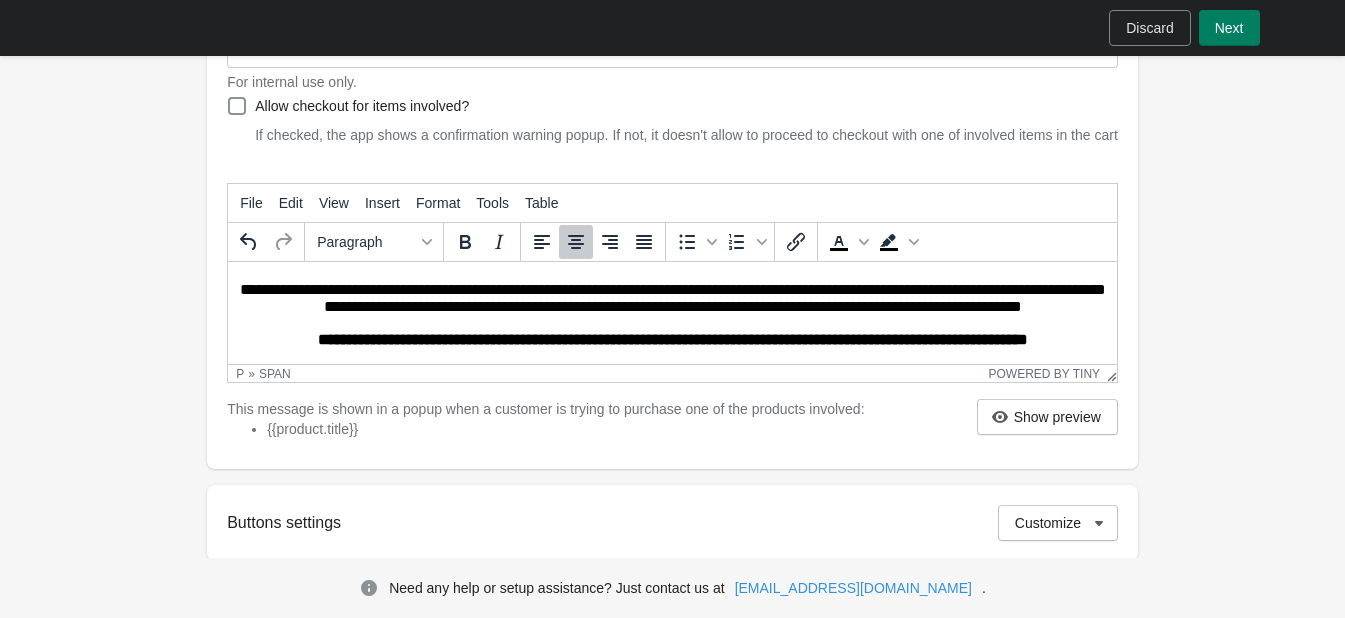 scroll, scrollTop: 136, scrollLeft: 0, axis: vertical 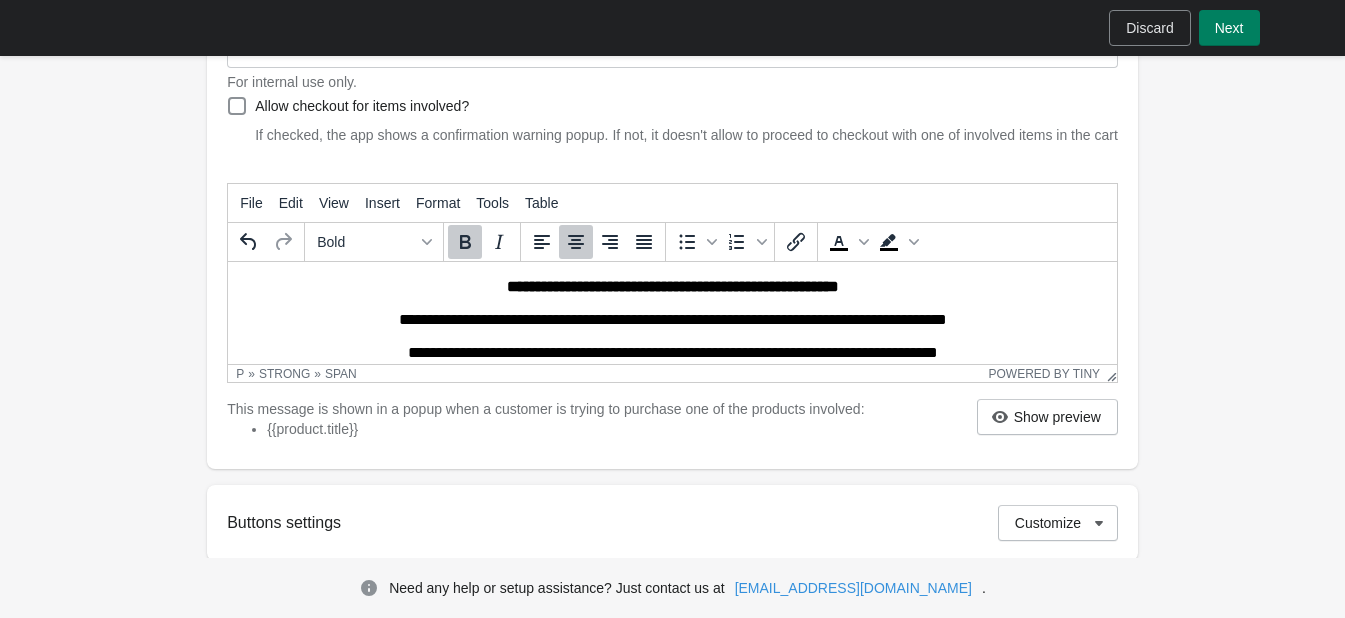 click on "**********" at bounding box center [672, 286] 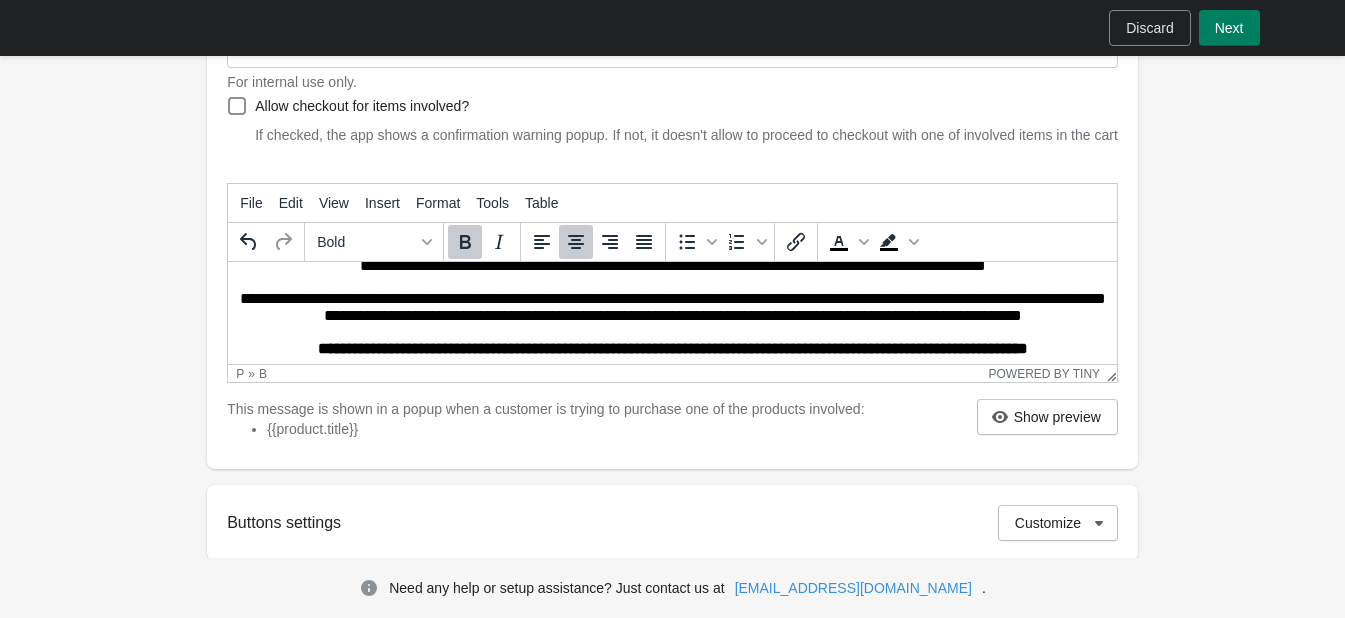 scroll, scrollTop: 170, scrollLeft: 0, axis: vertical 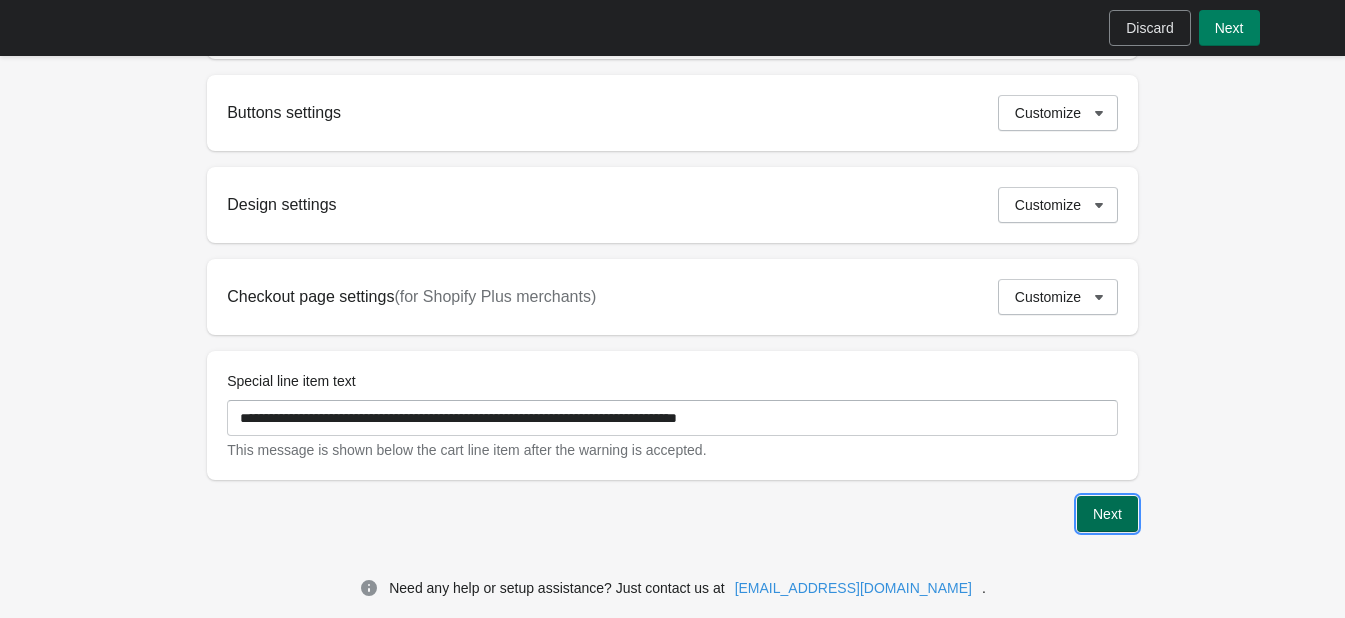 click on "Next" at bounding box center (1107, 514) 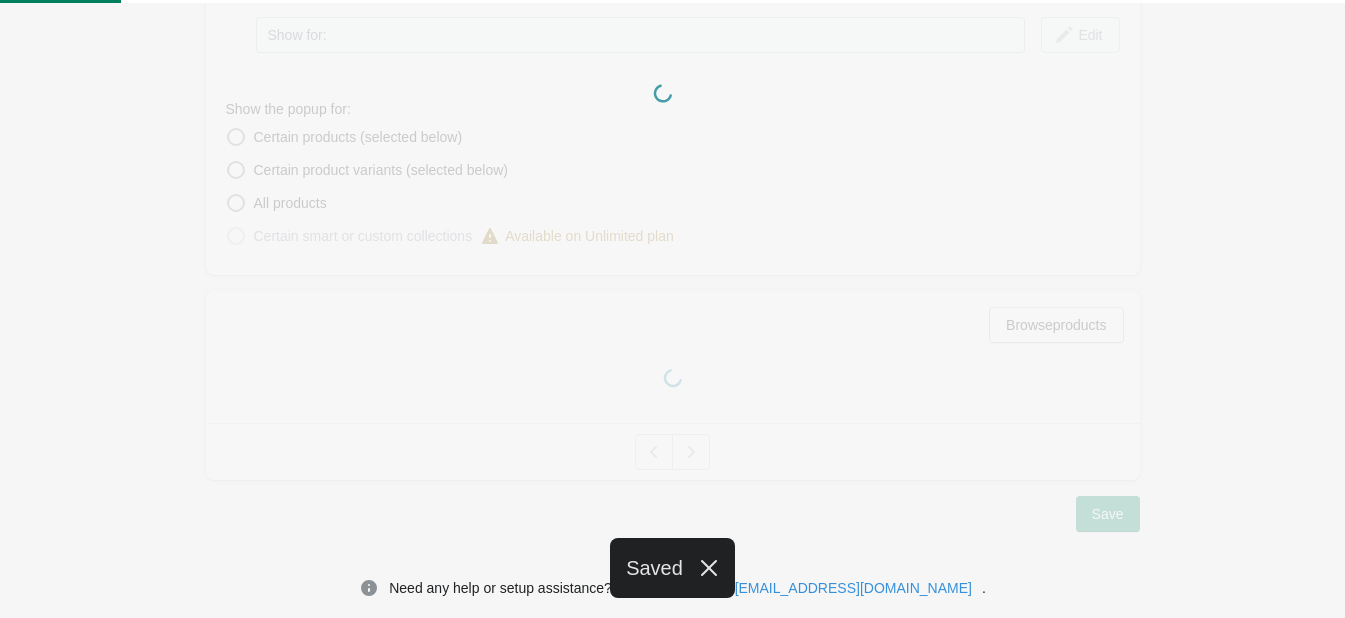 scroll, scrollTop: 442, scrollLeft: 0, axis: vertical 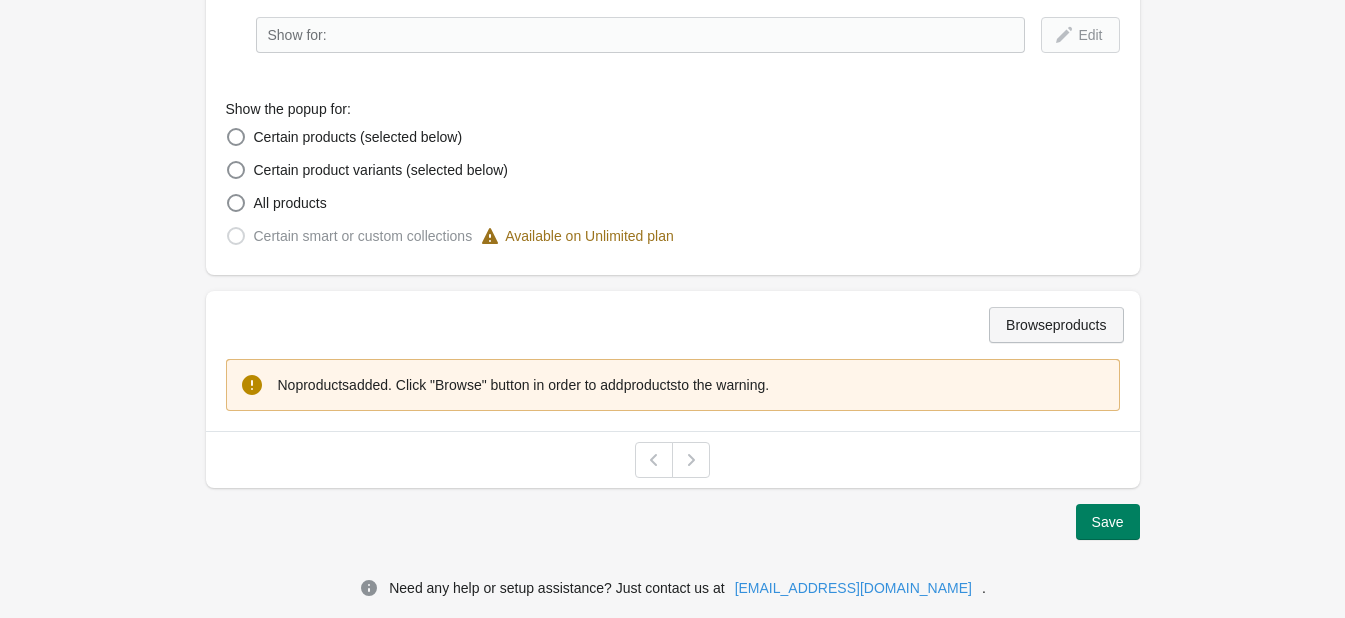 click on "Browse  products" at bounding box center [1056, 325] 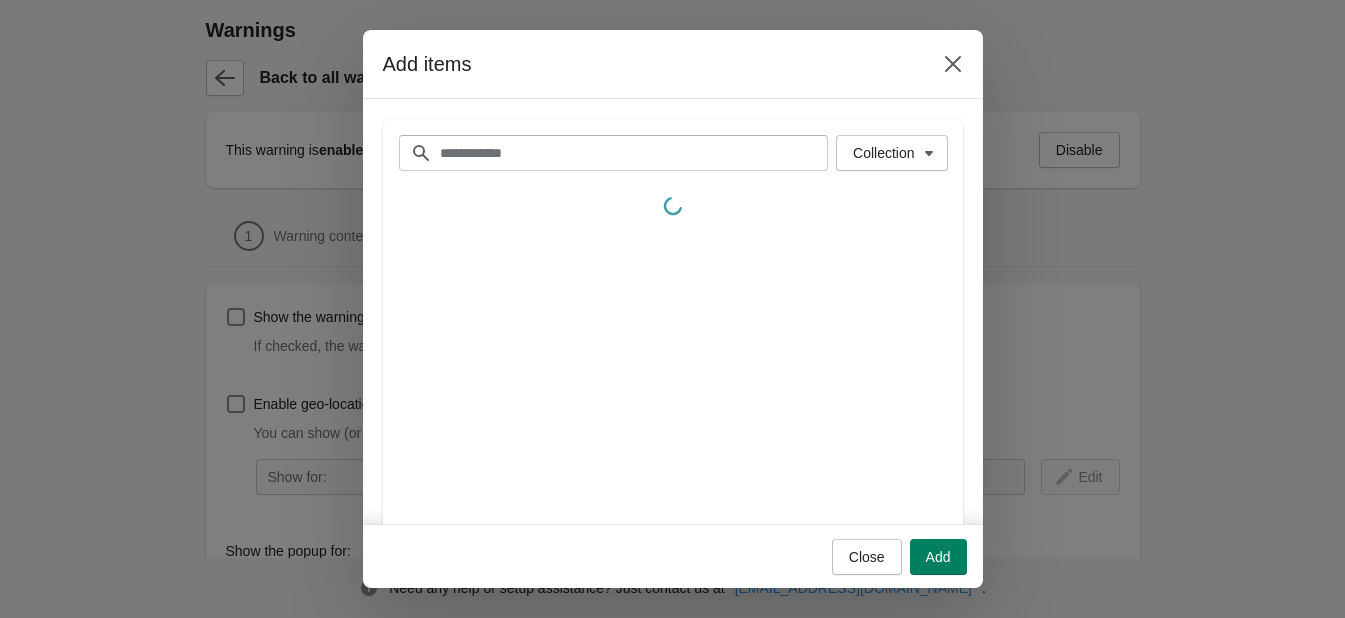 scroll, scrollTop: 0, scrollLeft: 0, axis: both 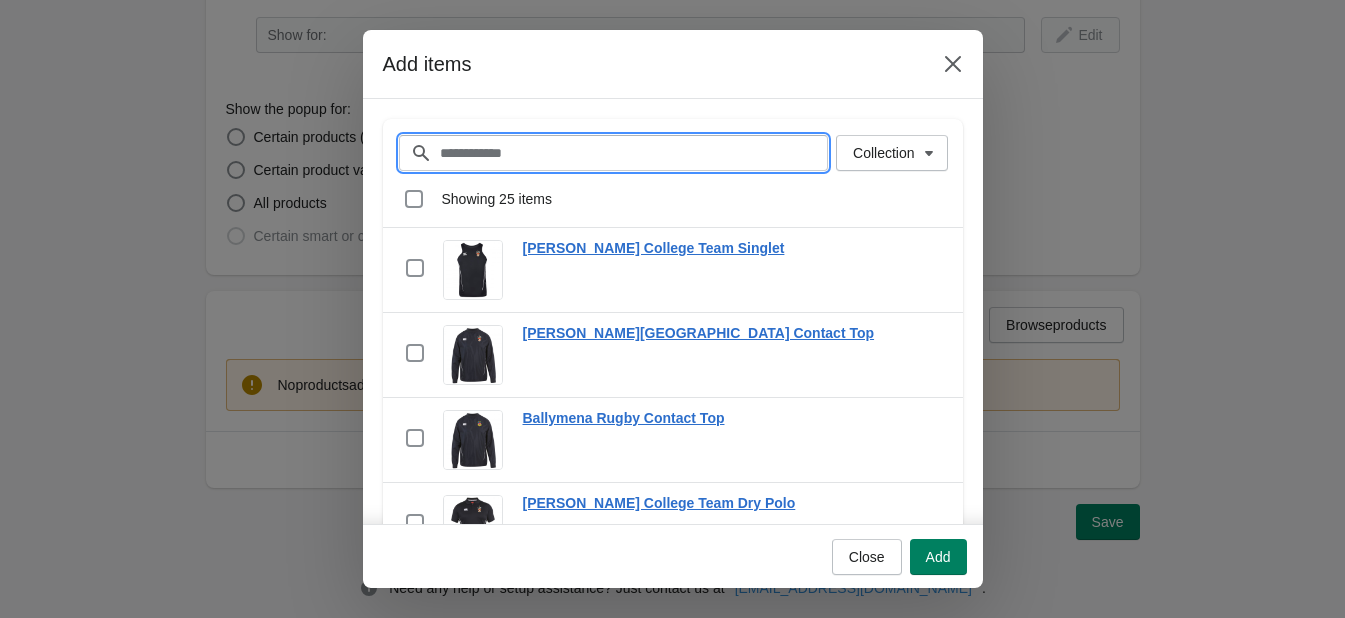 click on "Filter items" at bounding box center [634, 153] 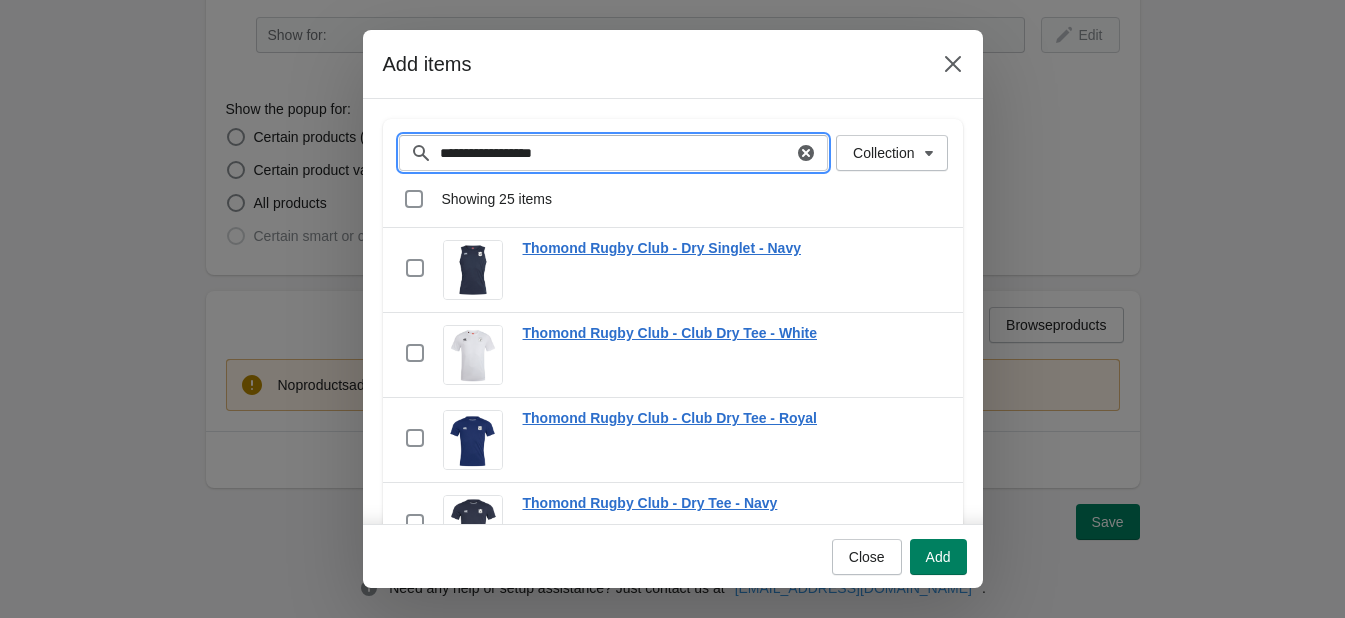 type on "**********" 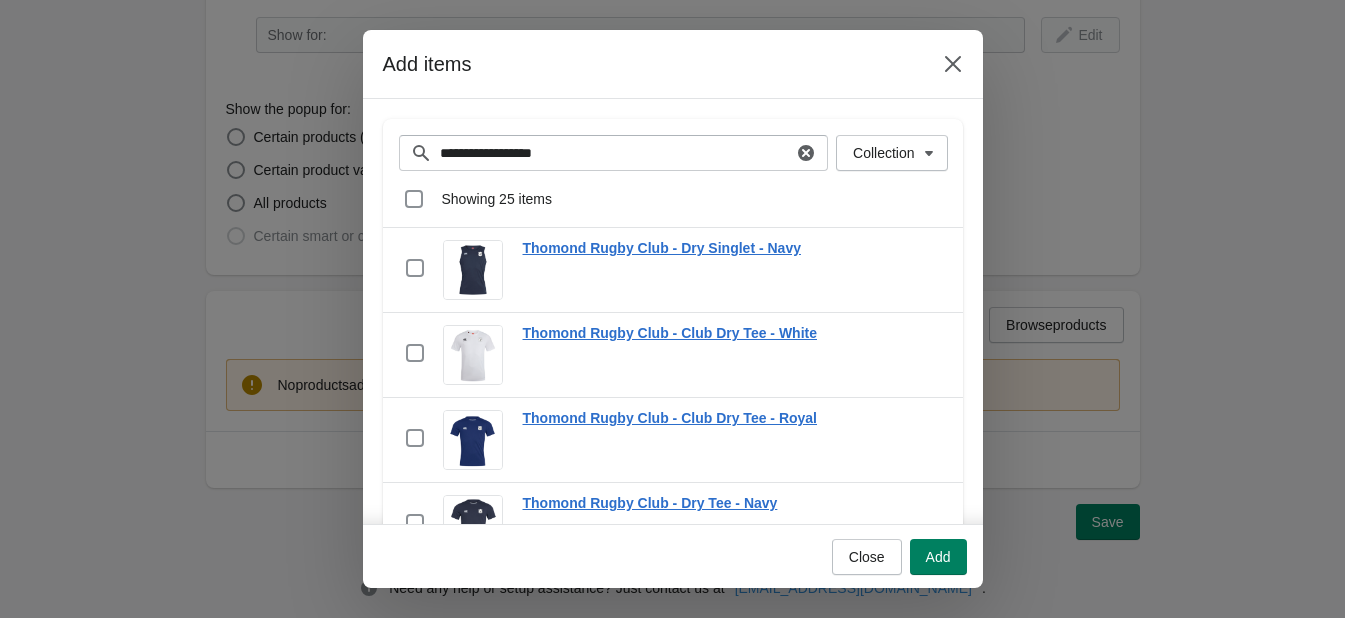 click on "Select all 25 items Showing 25 items" at bounding box center [673, 199] 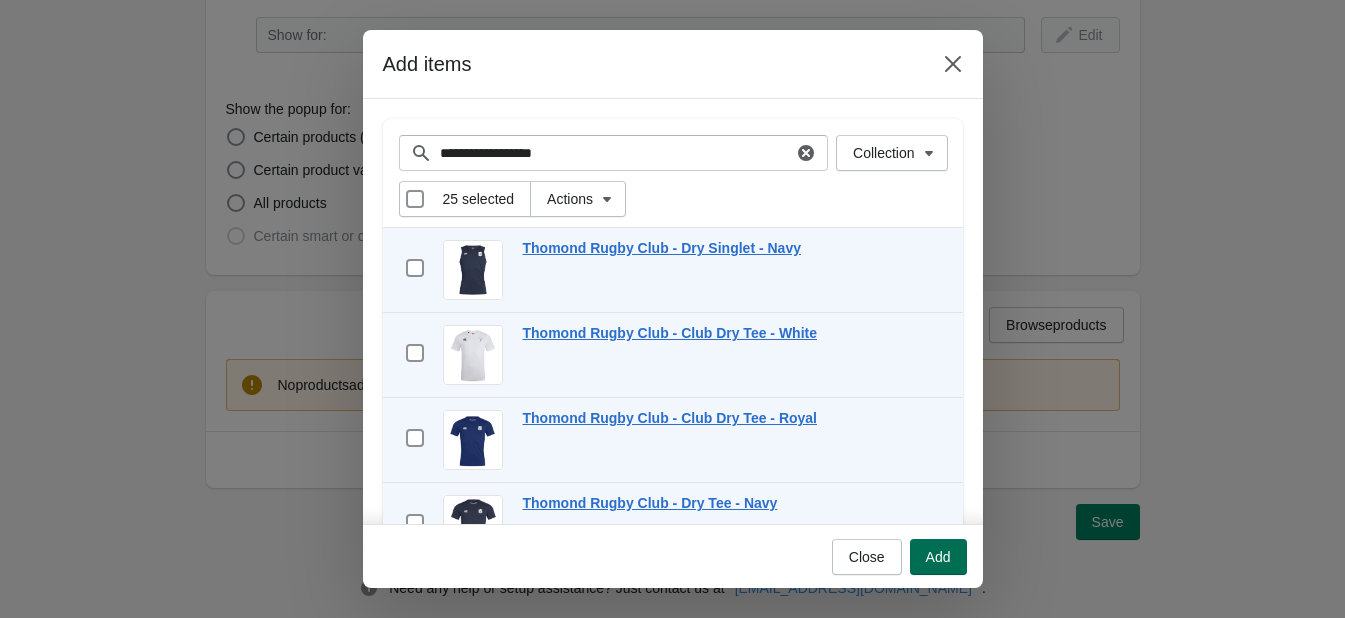 click on "Add" at bounding box center (938, 557) 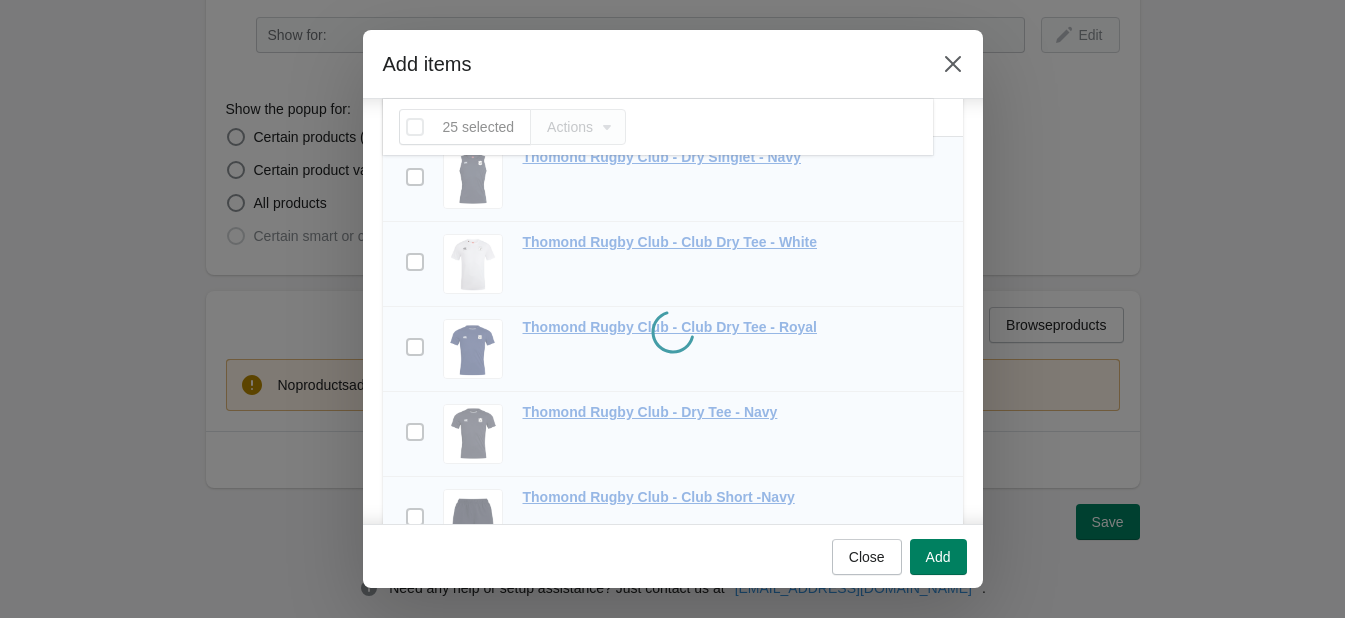scroll, scrollTop: 172, scrollLeft: 0, axis: vertical 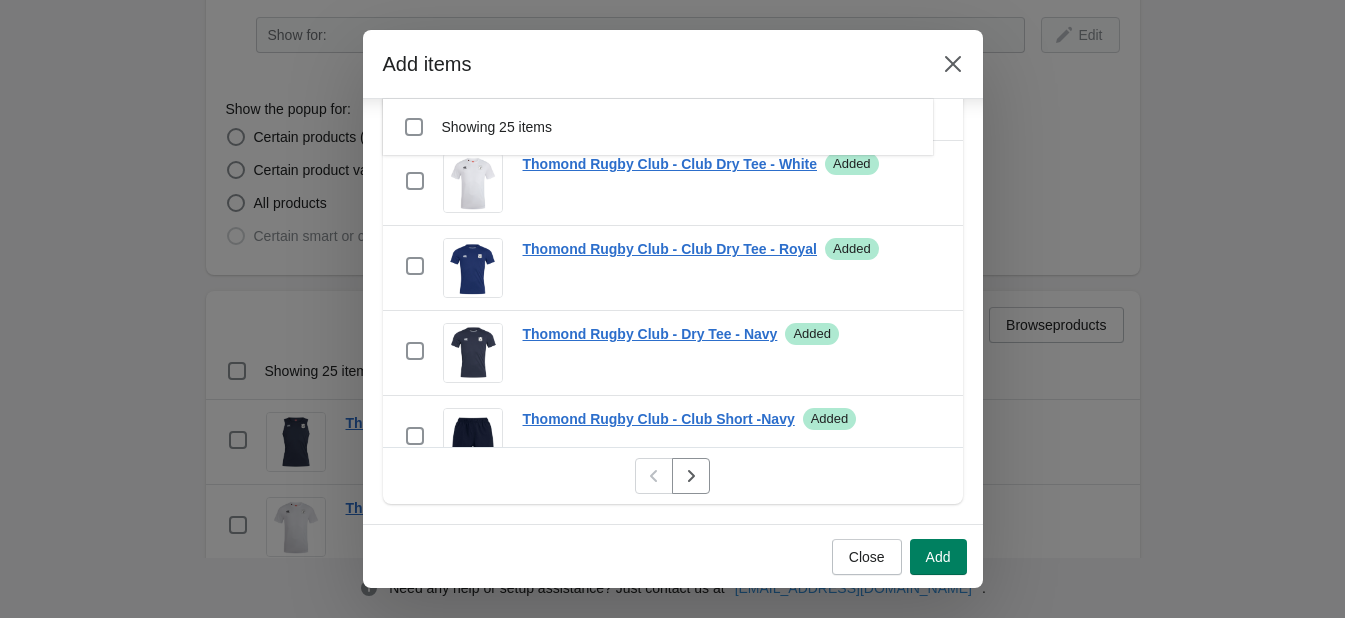 click on "Select all 25 items Showing 25 items" at bounding box center [658, 127] 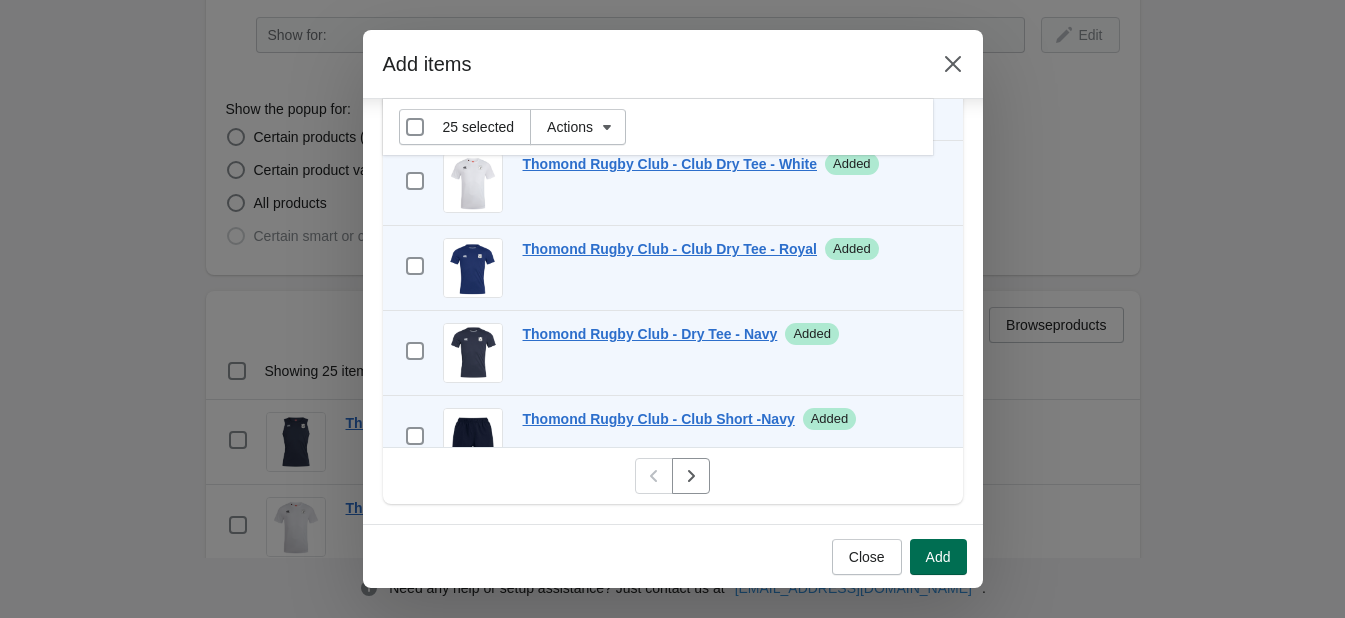 click on "Add" at bounding box center (938, 557) 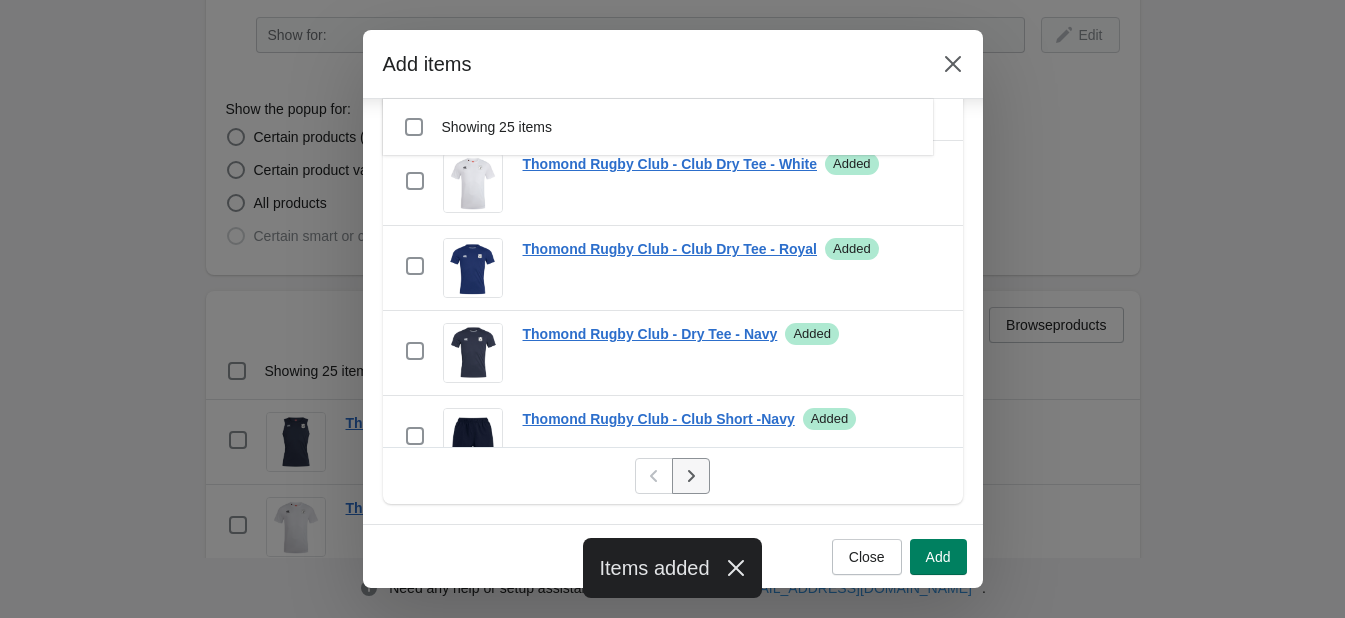 click 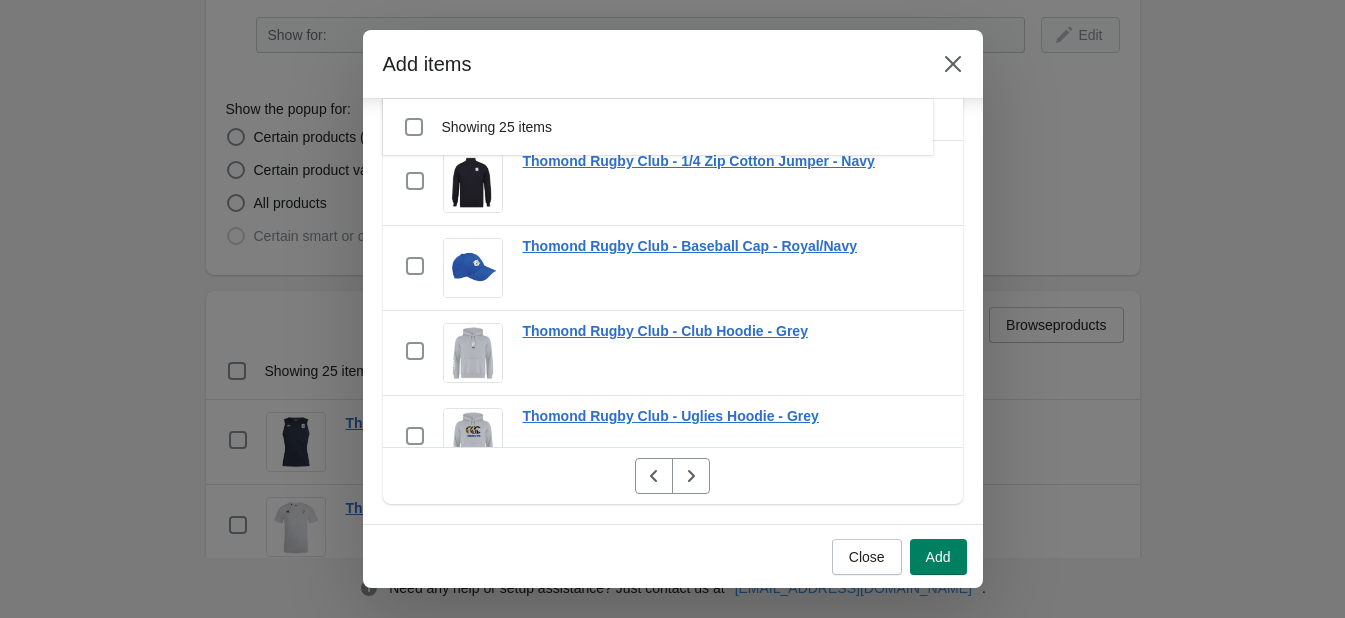 click on "Select all 25 items Showing 25 items" at bounding box center (658, 127) 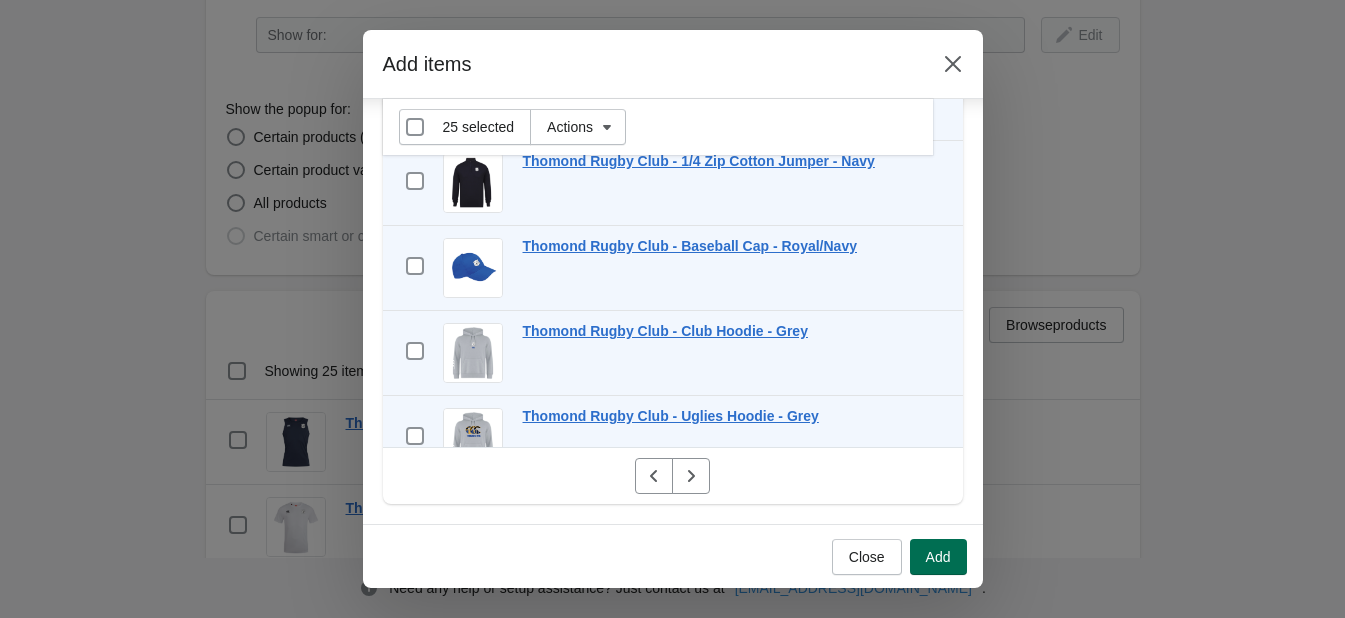 click on "Add" at bounding box center [938, 557] 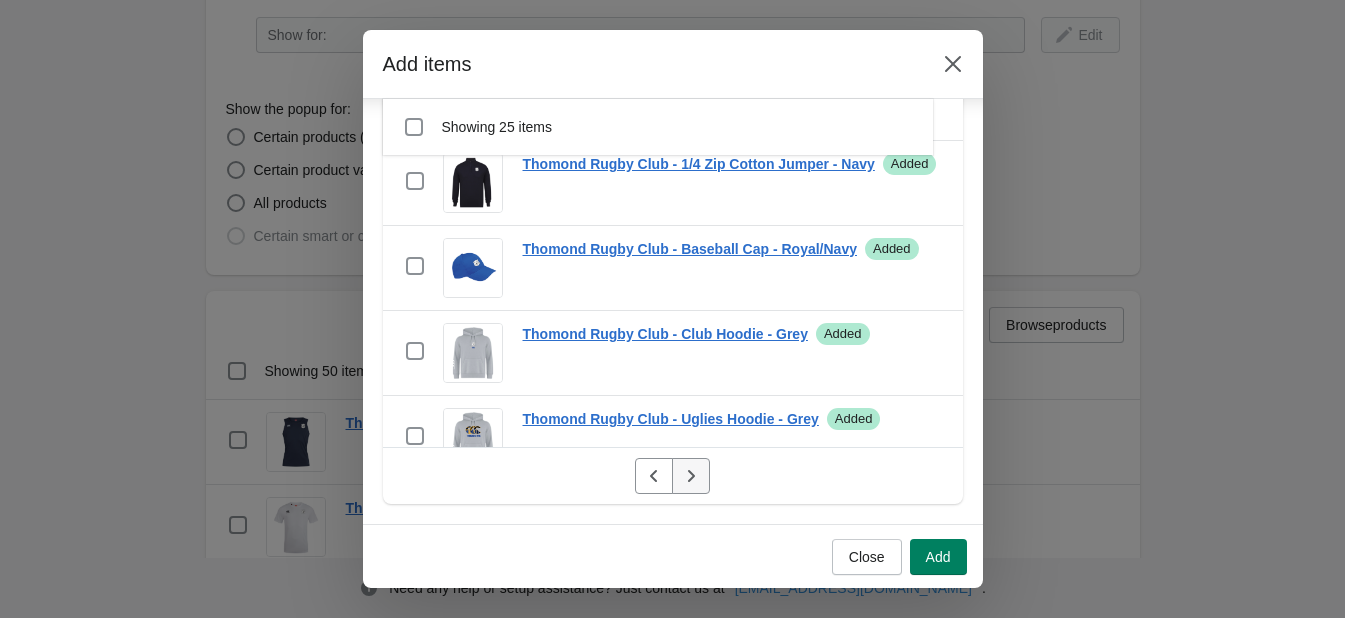 click 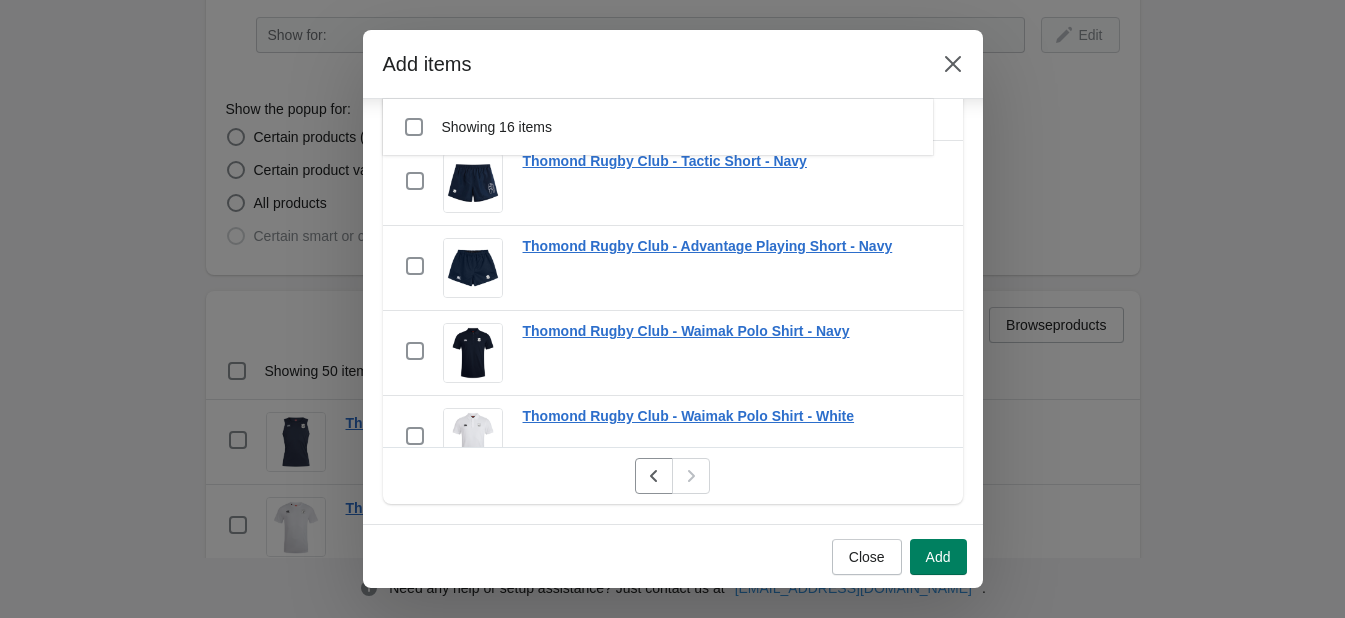 click on "Select all 16 items Showing 16 items" at bounding box center [658, 127] 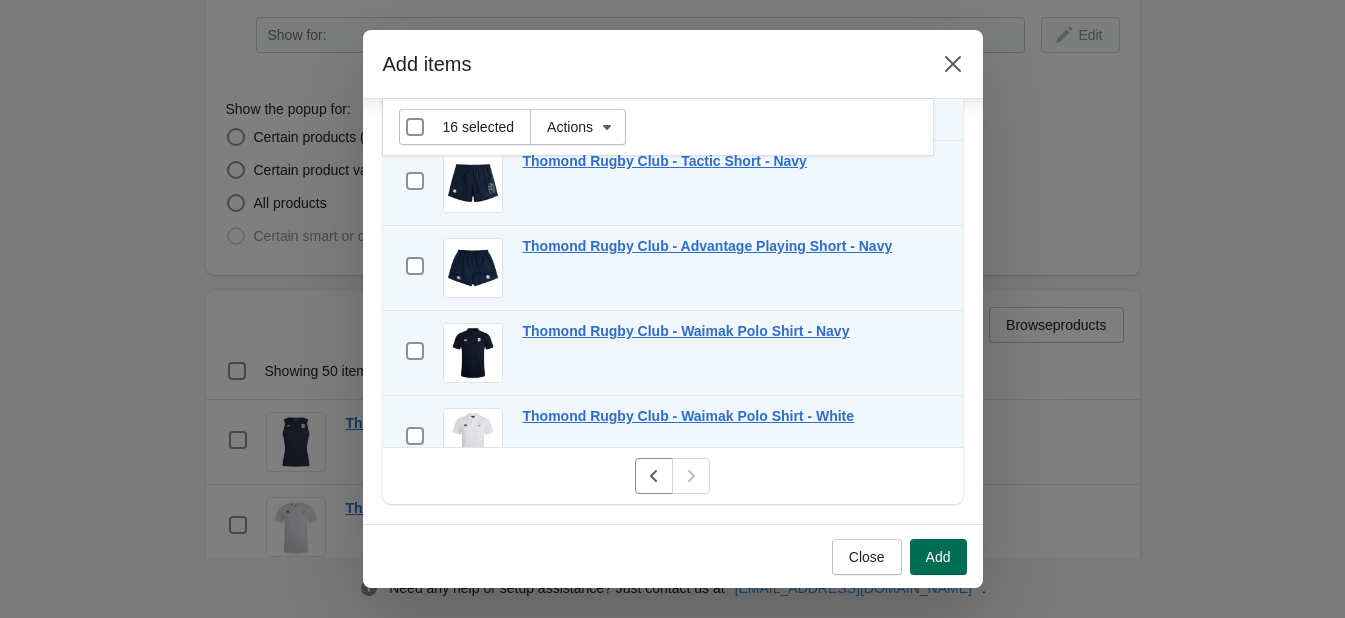 click on "Add" at bounding box center [938, 557] 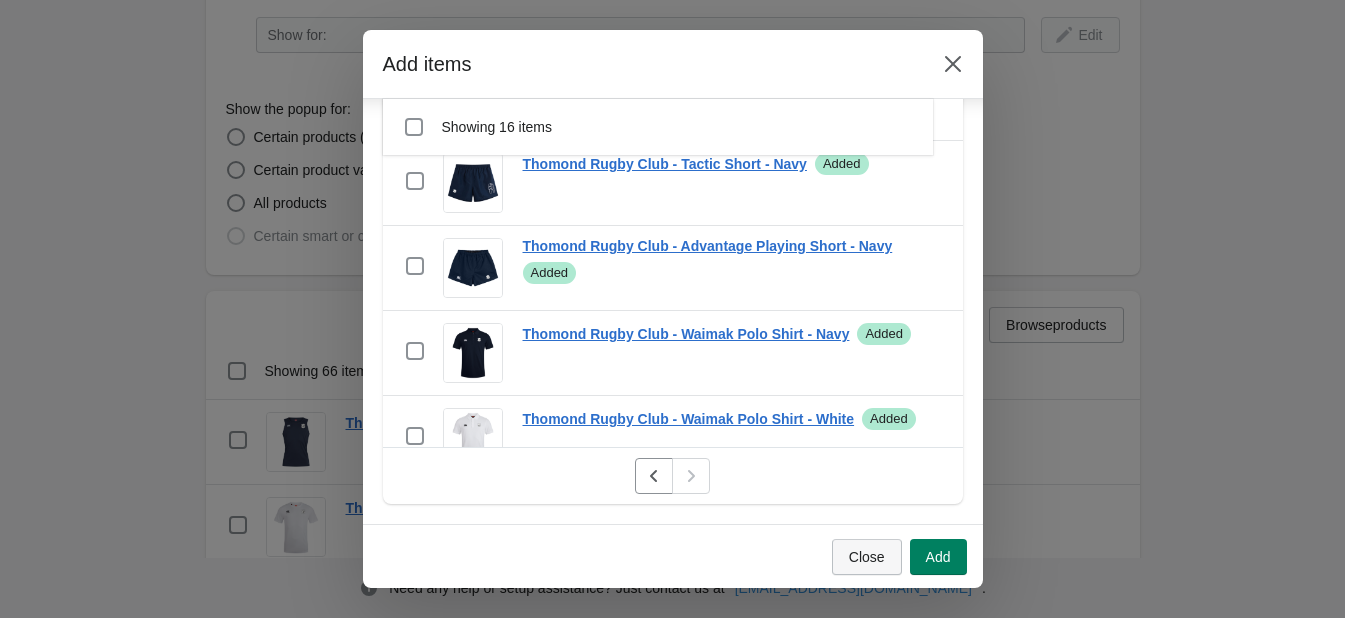 click on "Close" at bounding box center (867, 557) 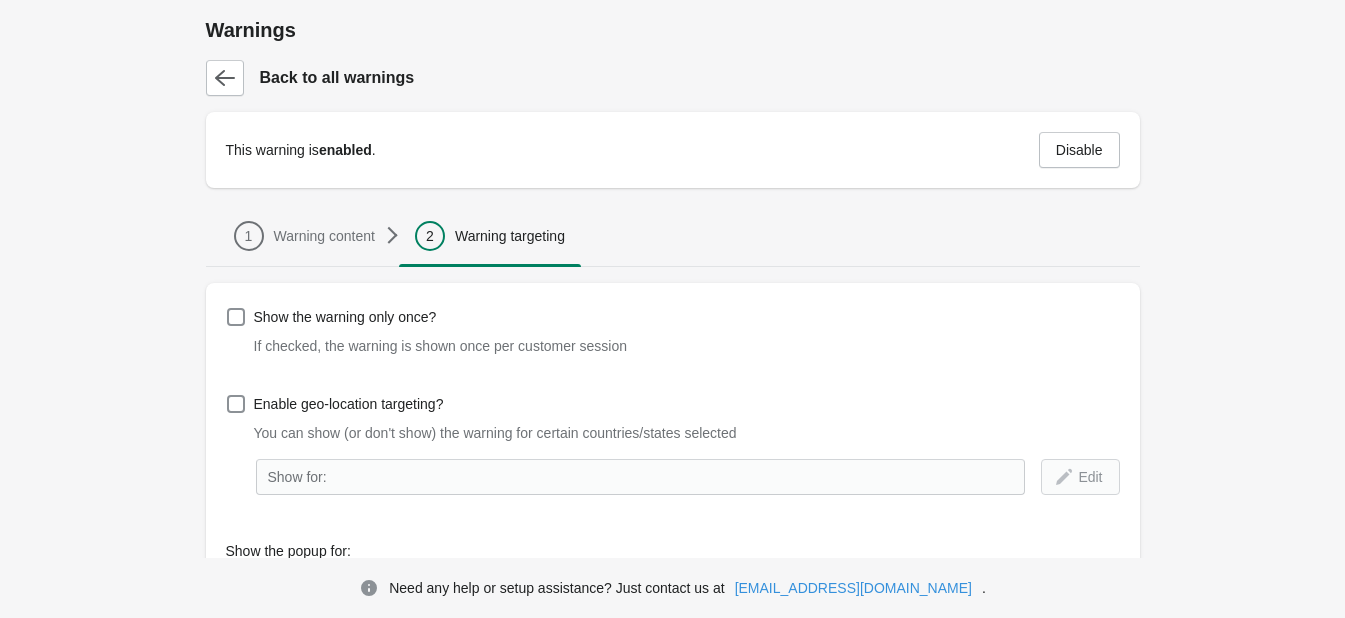 scroll, scrollTop: 442, scrollLeft: 0, axis: vertical 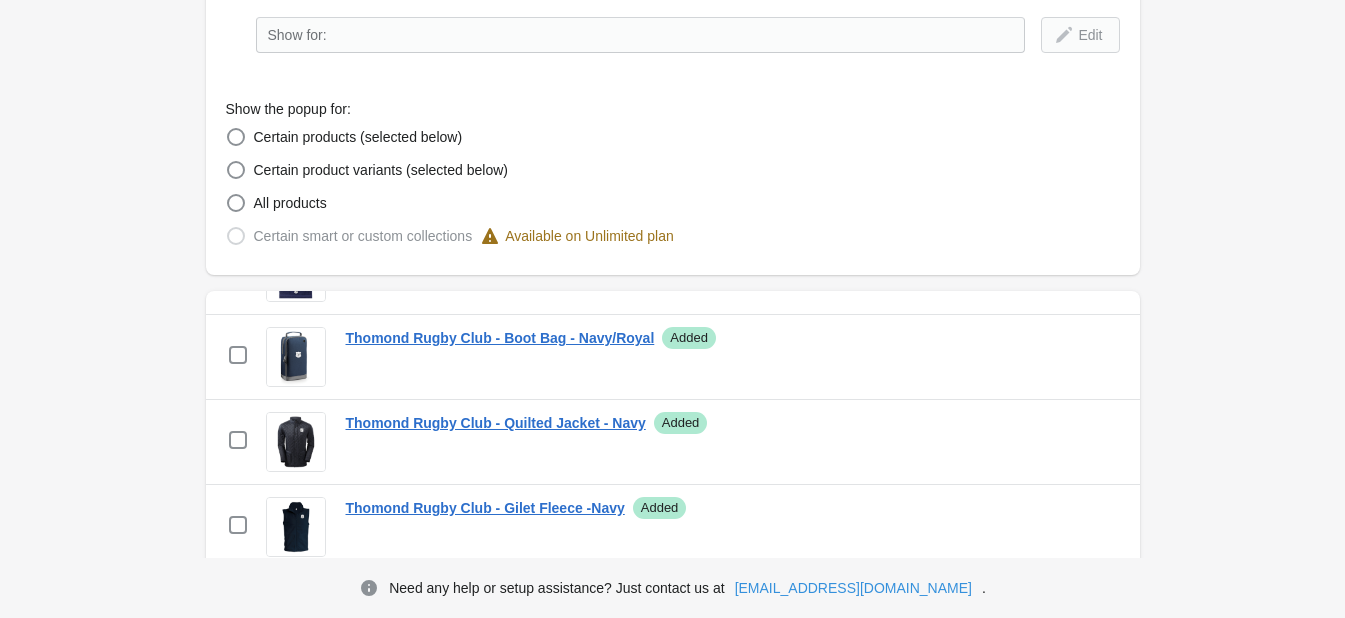 click on "Warnings Back to all warnings This warning is  enabled . Disable 1 Warning content 2 Warning targeting 1 Warning content 2 Warning targeting Show the warning only once? If checked, the warning is shown once per customer session Enable geo-location targeting? You can show (or don't show) the warning for certain countries/states selected Show for: Edit Show the popup for: Certain products (selected below) Certain product variants (selected below) All products Certain smart or custom collections Available on Unlimited plan Browse  products Showing 66 items Select all 66 items Showing 66 items Select Select all 66 items 0 selected Actions checkbox Thomond Rugby Club - Dry Singlet - Navy Success  Added Remove checkbox Thomond Rugby Club - Club Dry Tee - White Success  Added Remove checkbox Thomond Rugby Club - Club Dry Tee - Royal Success  Added Remove checkbox Thomond Rugby Club - Dry Tee - Navy Success  Added Remove checkbox Thomond Rugby Club - Club Short -Navy Success  Added Remove checkbox Success  Added Save" at bounding box center [672, 237] 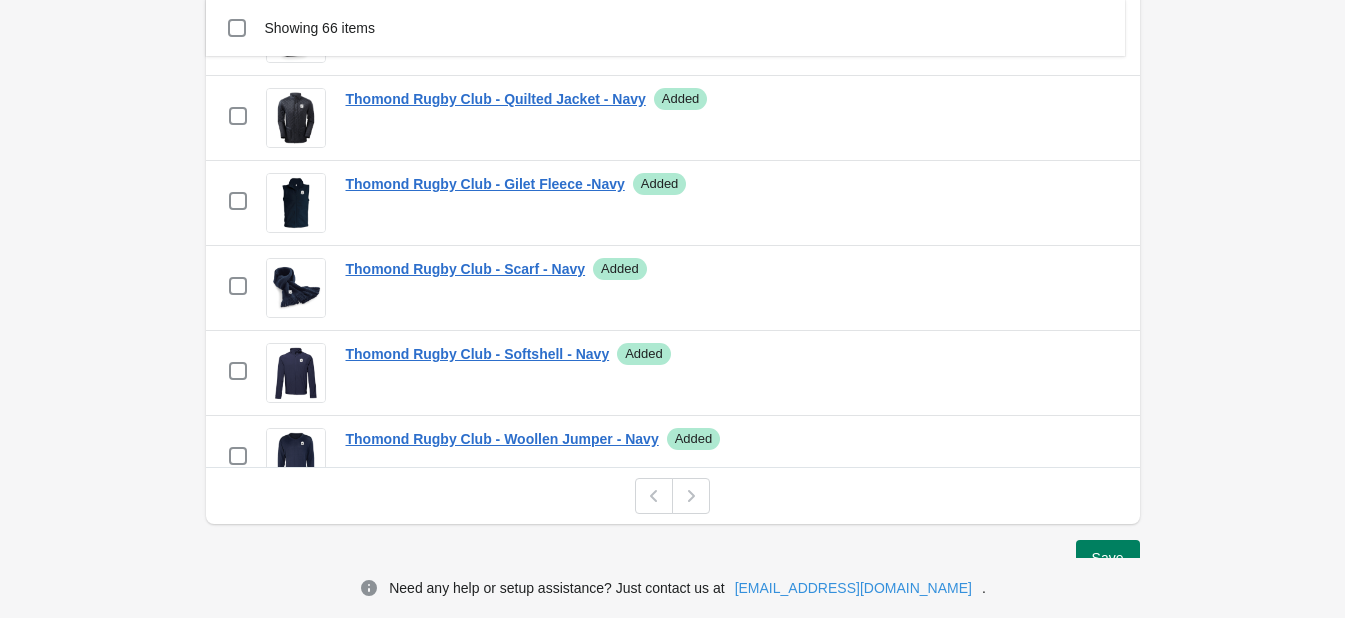 scroll, scrollTop: 810, scrollLeft: 0, axis: vertical 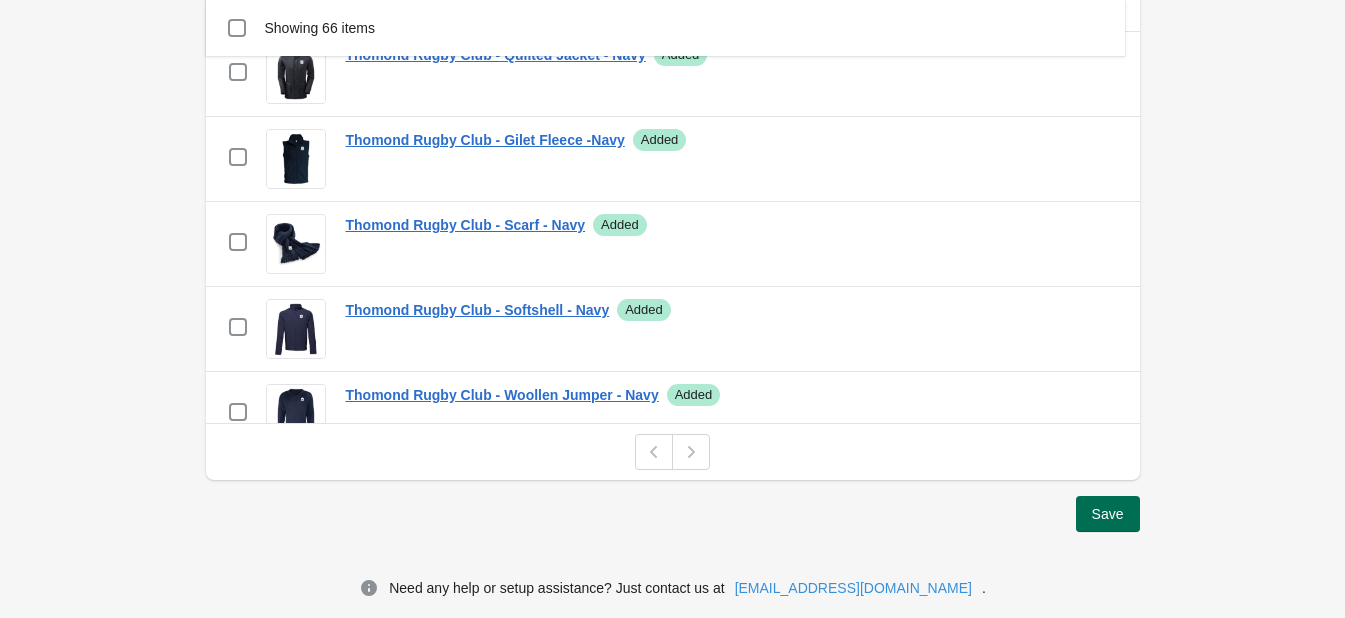 click on "Save" at bounding box center [1108, 514] 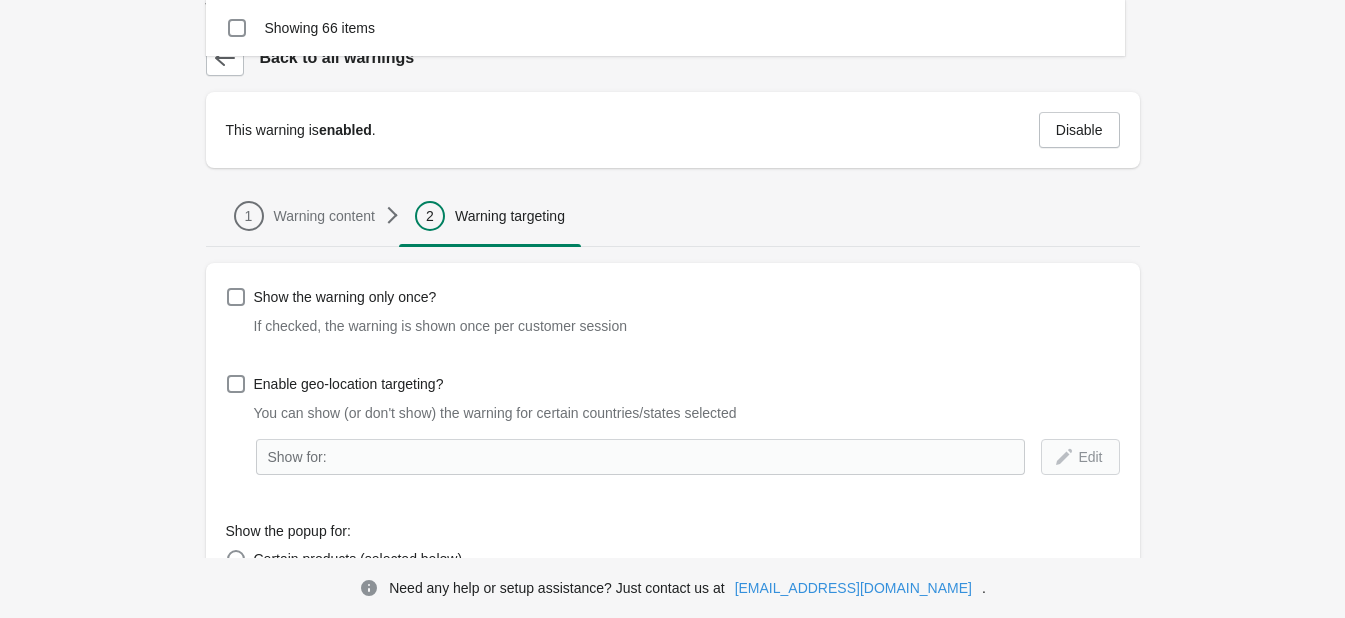 scroll, scrollTop: 0, scrollLeft: 0, axis: both 